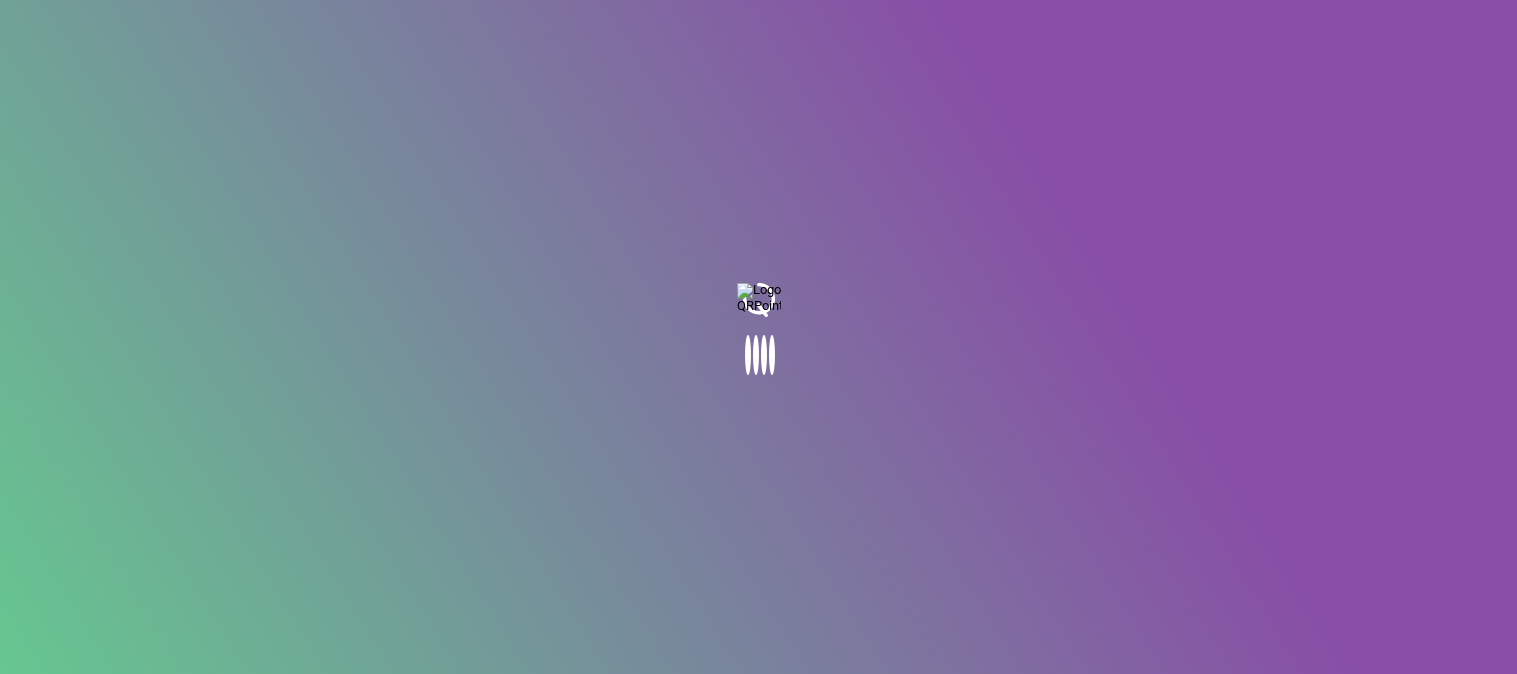 scroll, scrollTop: 0, scrollLeft: 0, axis: both 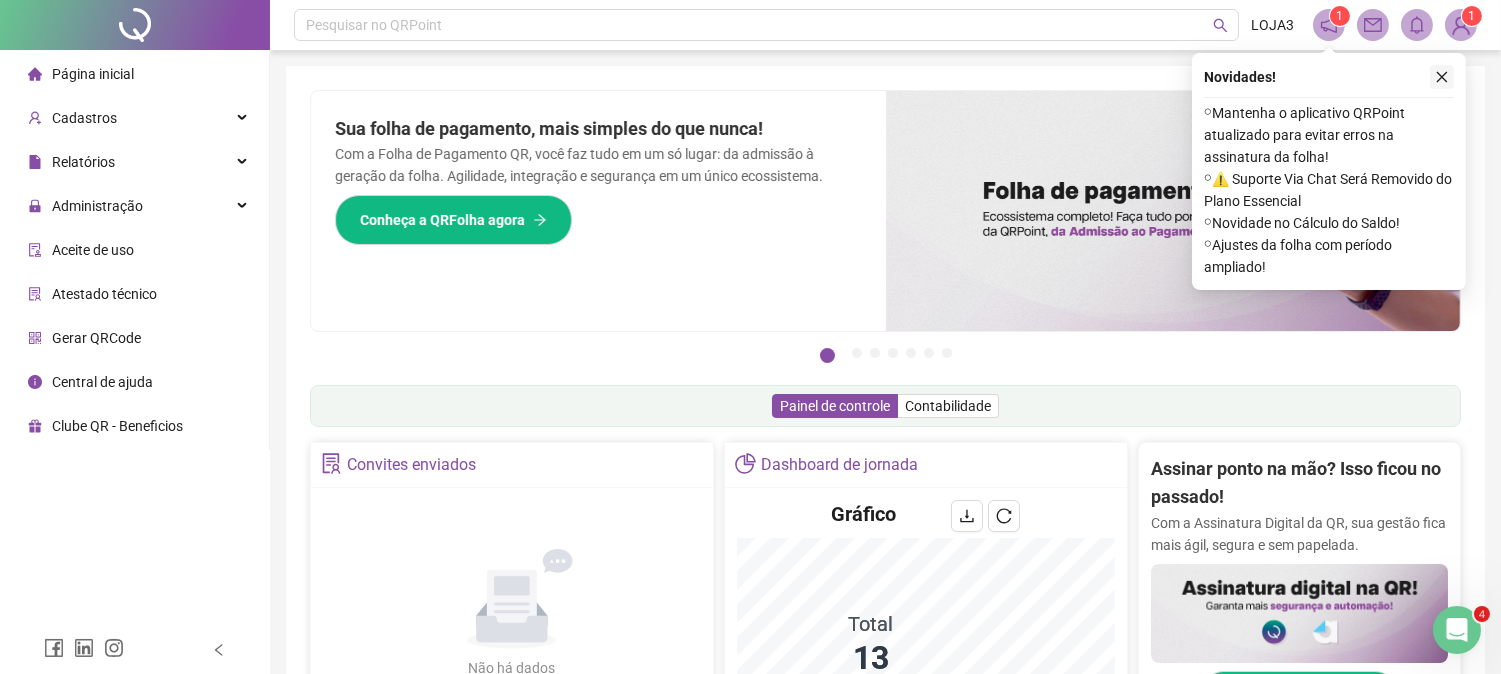 click 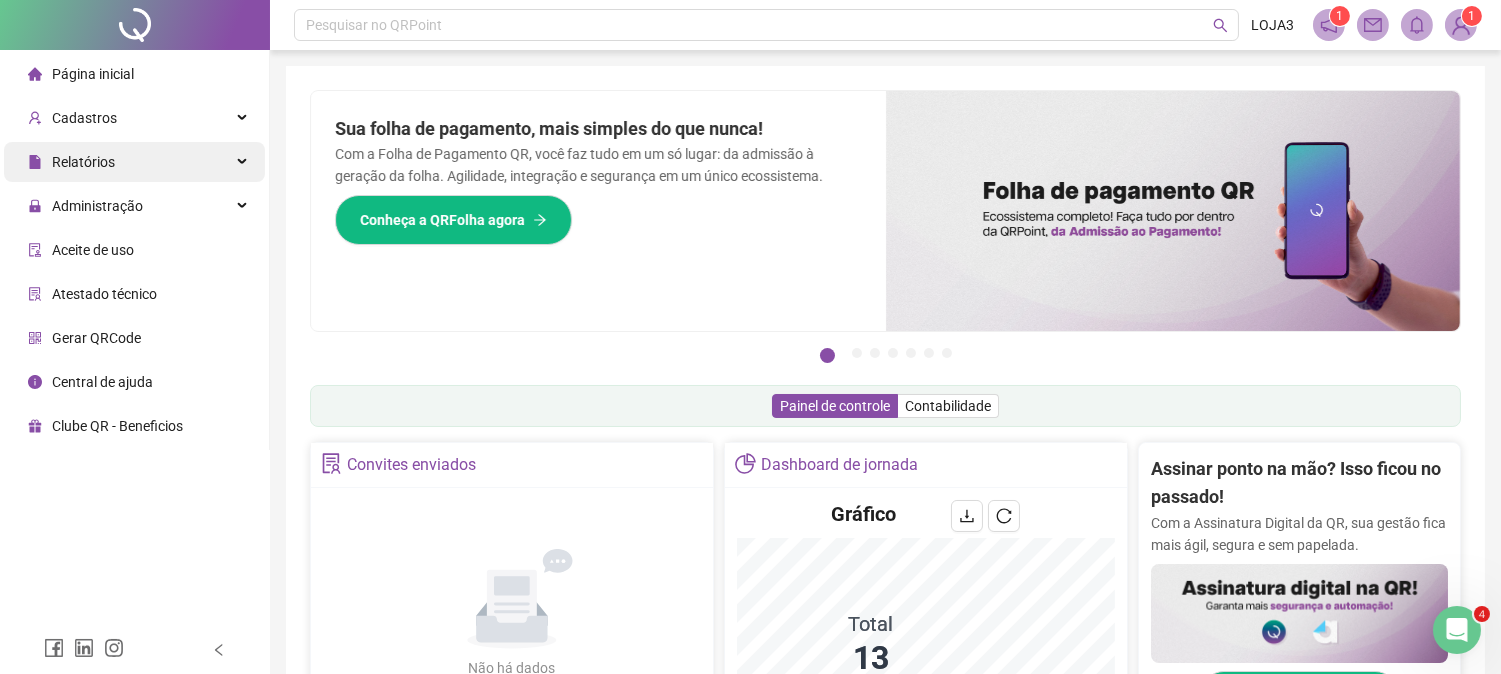 click on "Relatórios" at bounding box center (71, 162) 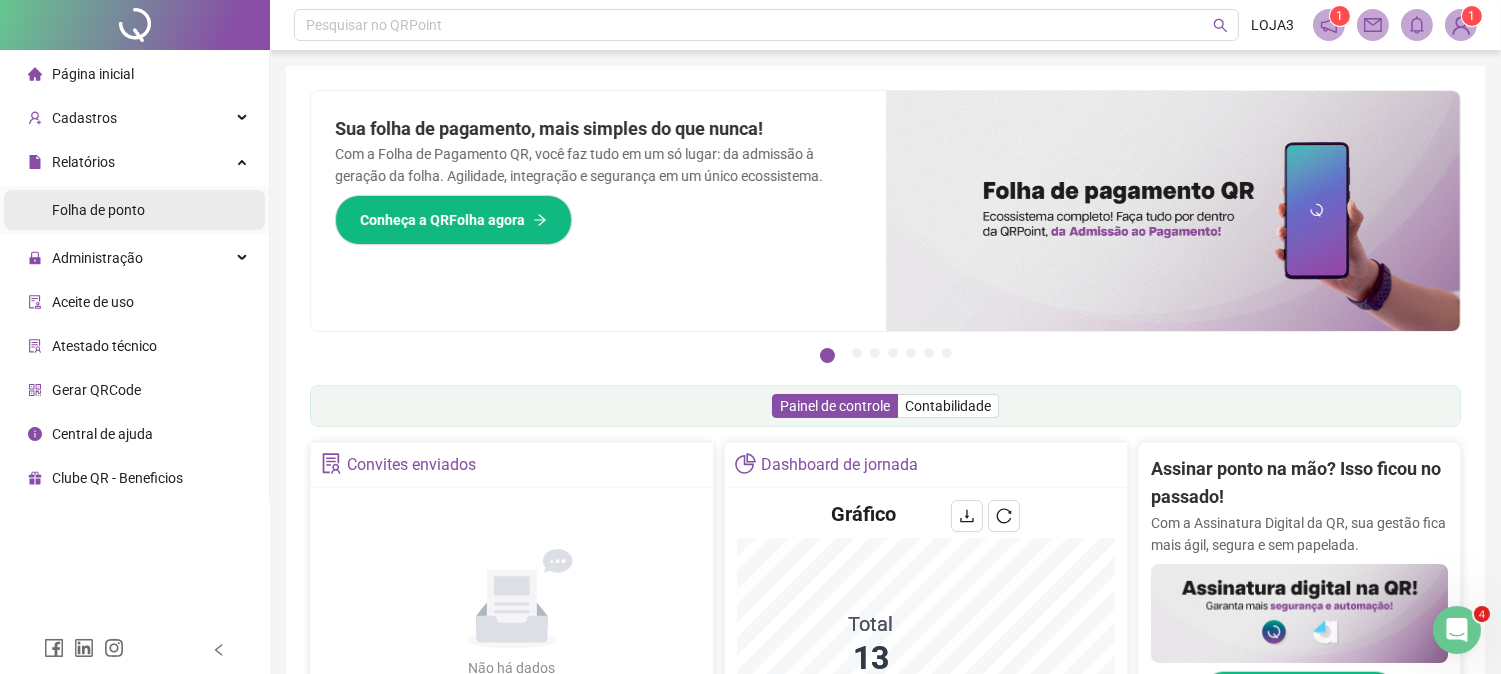click on "Folha de ponto" at bounding box center [98, 210] 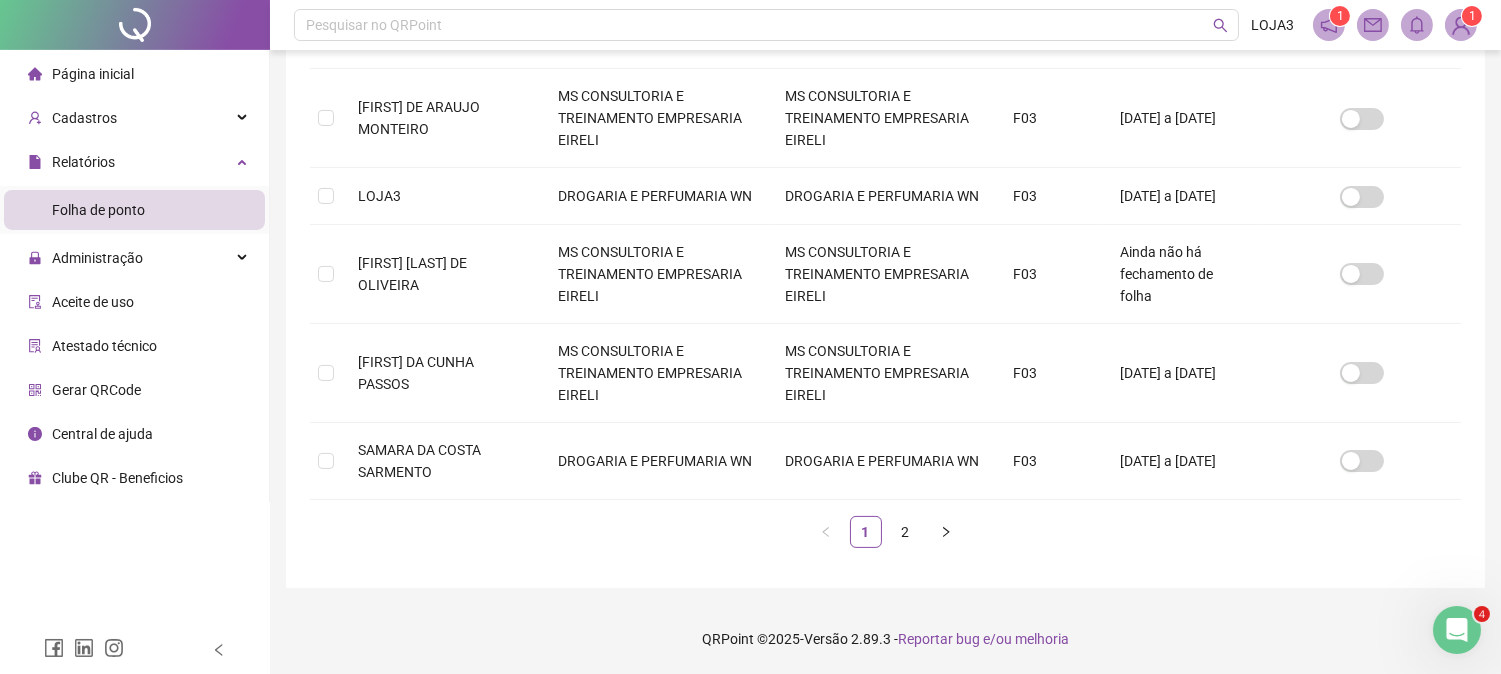 scroll, scrollTop: 850, scrollLeft: 0, axis: vertical 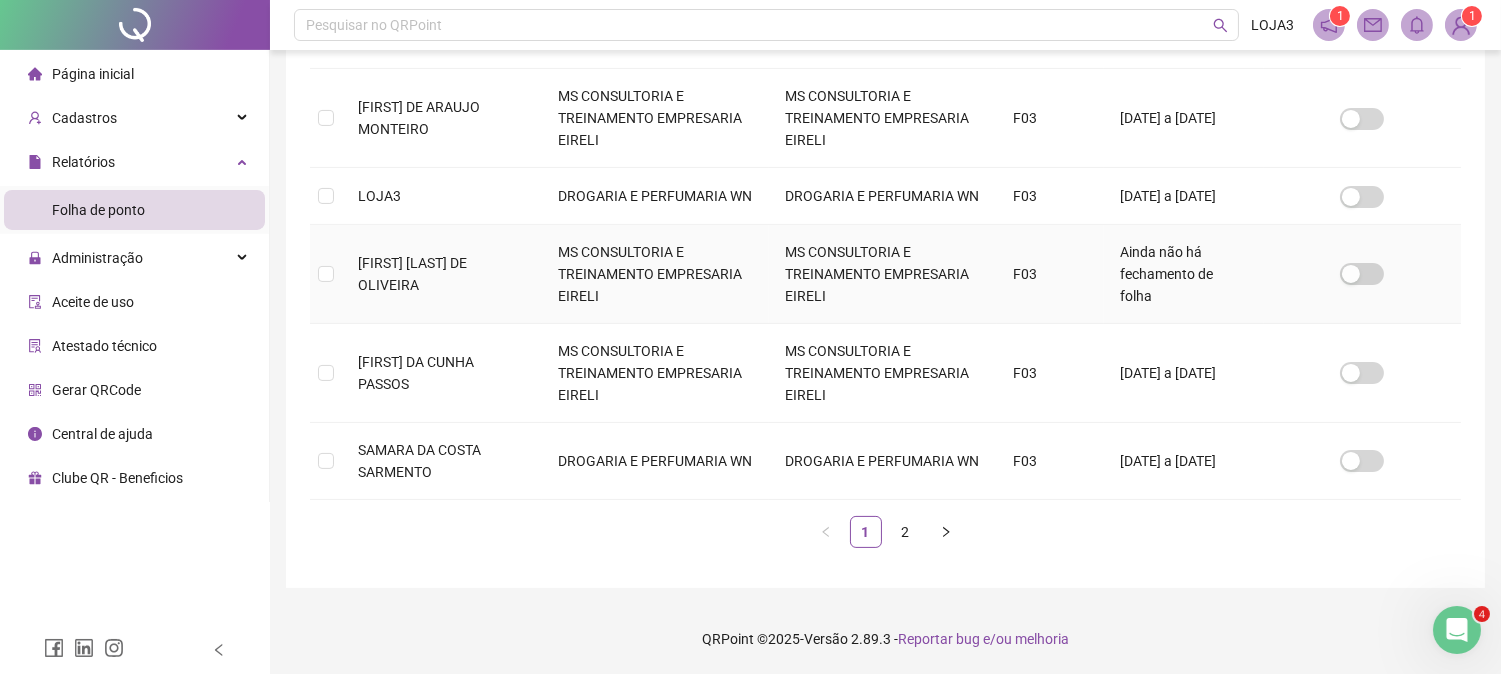 click on "[FIRST] [LAST] DE OLIVEIRA" at bounding box center [412, 274] 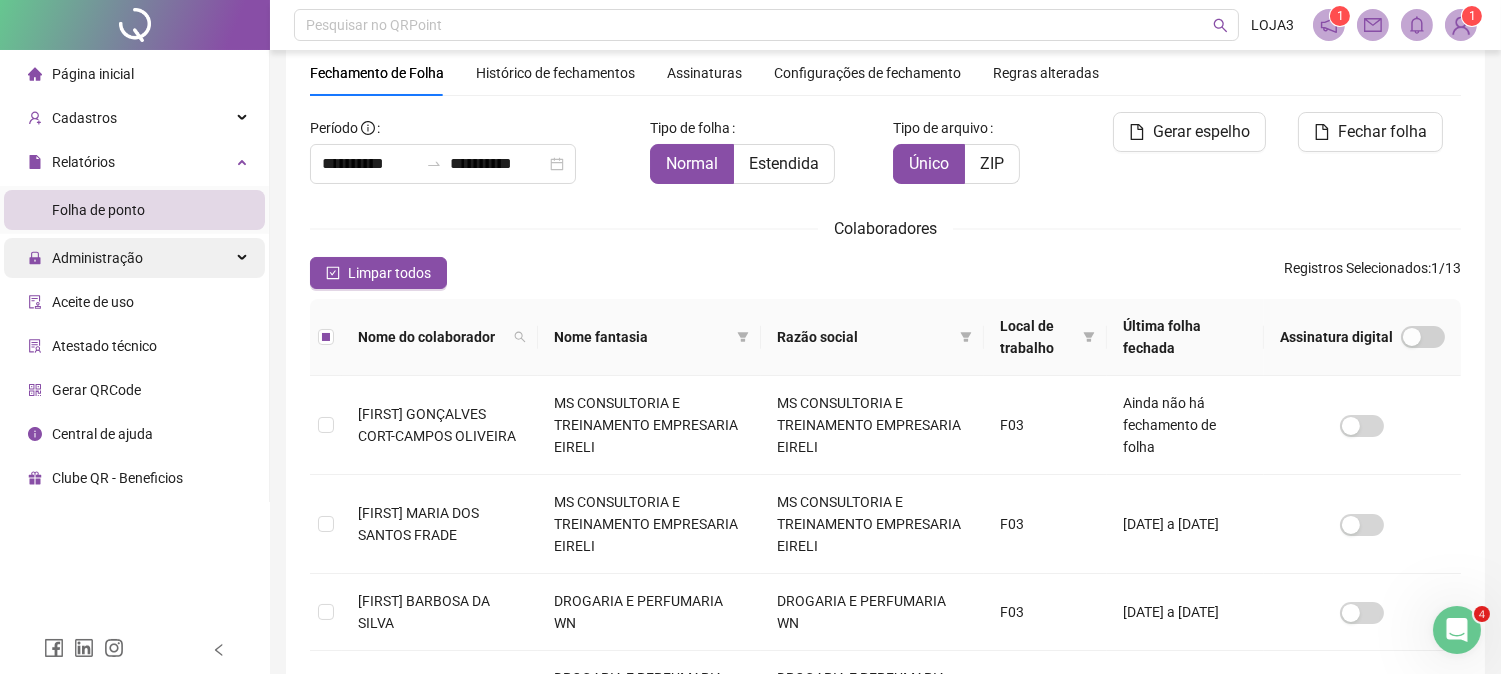click on "Administração" at bounding box center (97, 258) 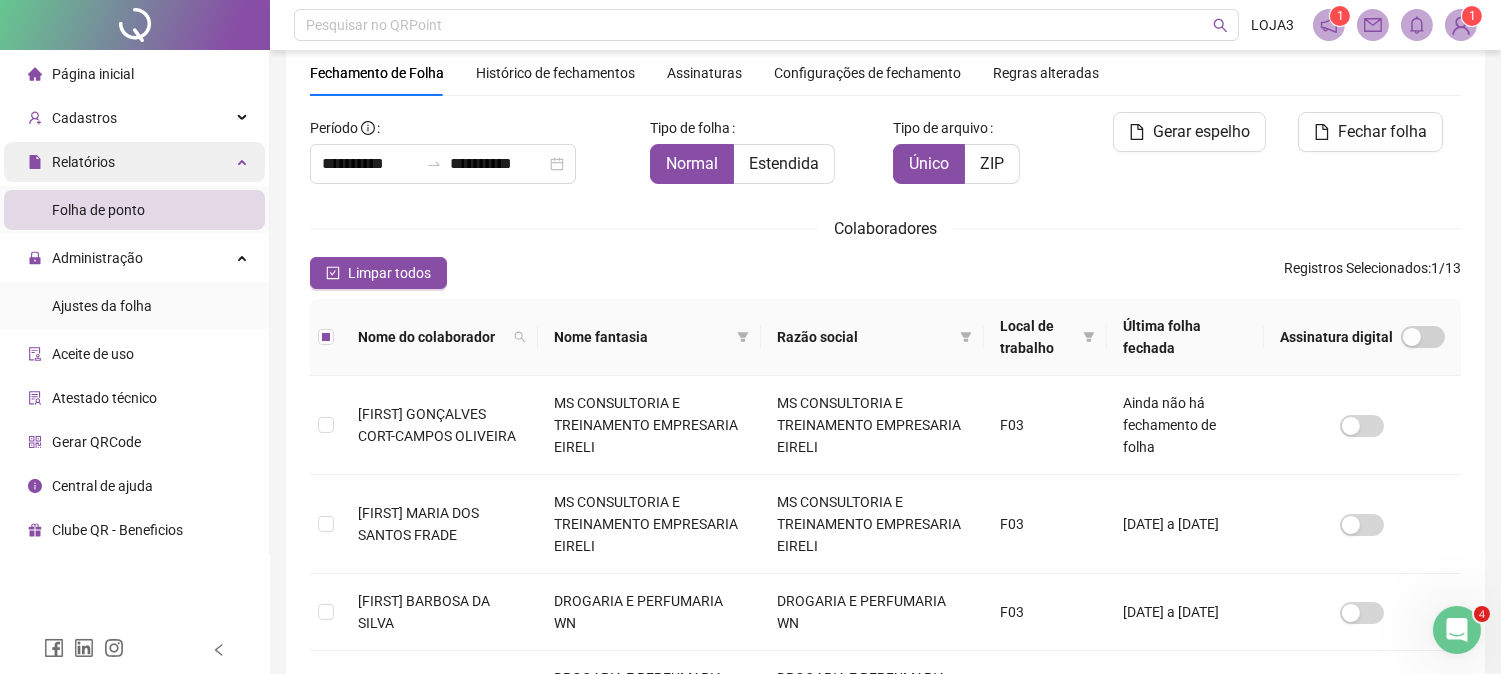 click on "Relatórios" at bounding box center [83, 162] 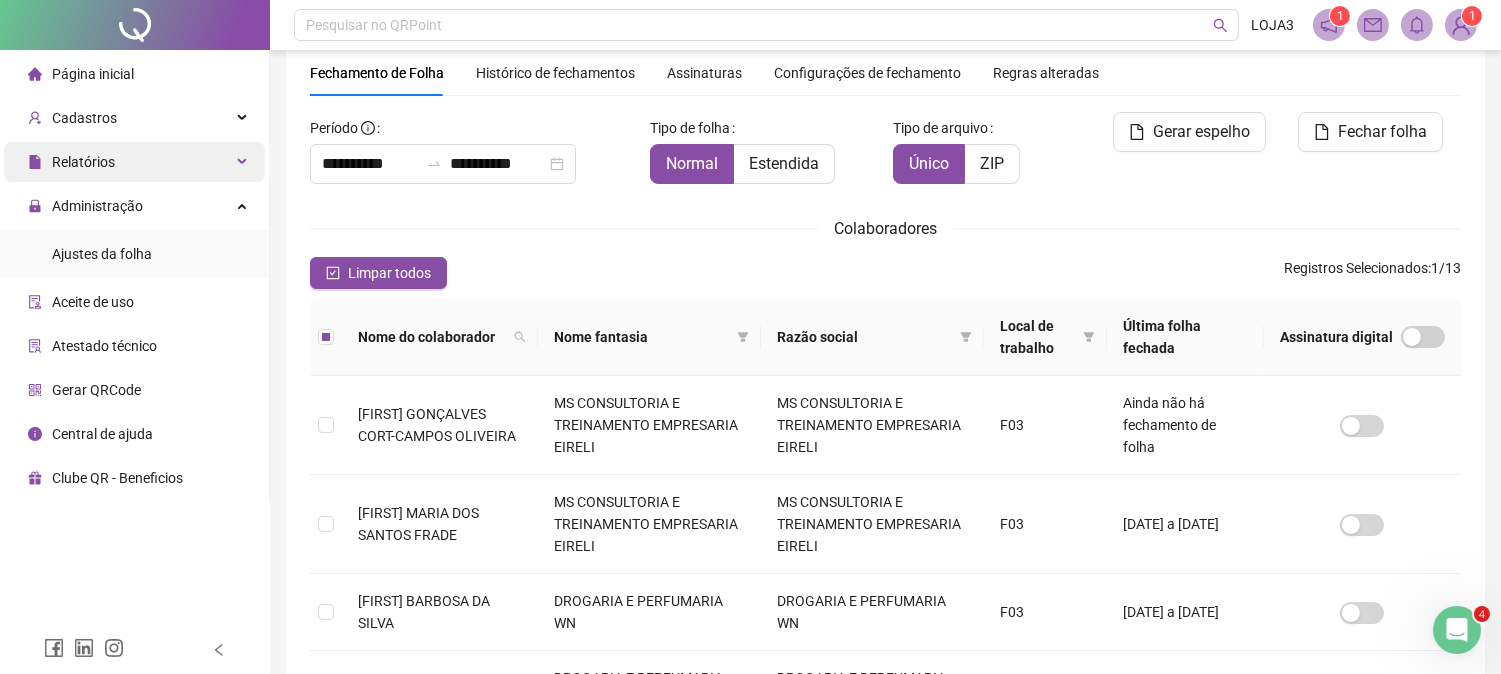 click on "Relatórios" at bounding box center (83, 162) 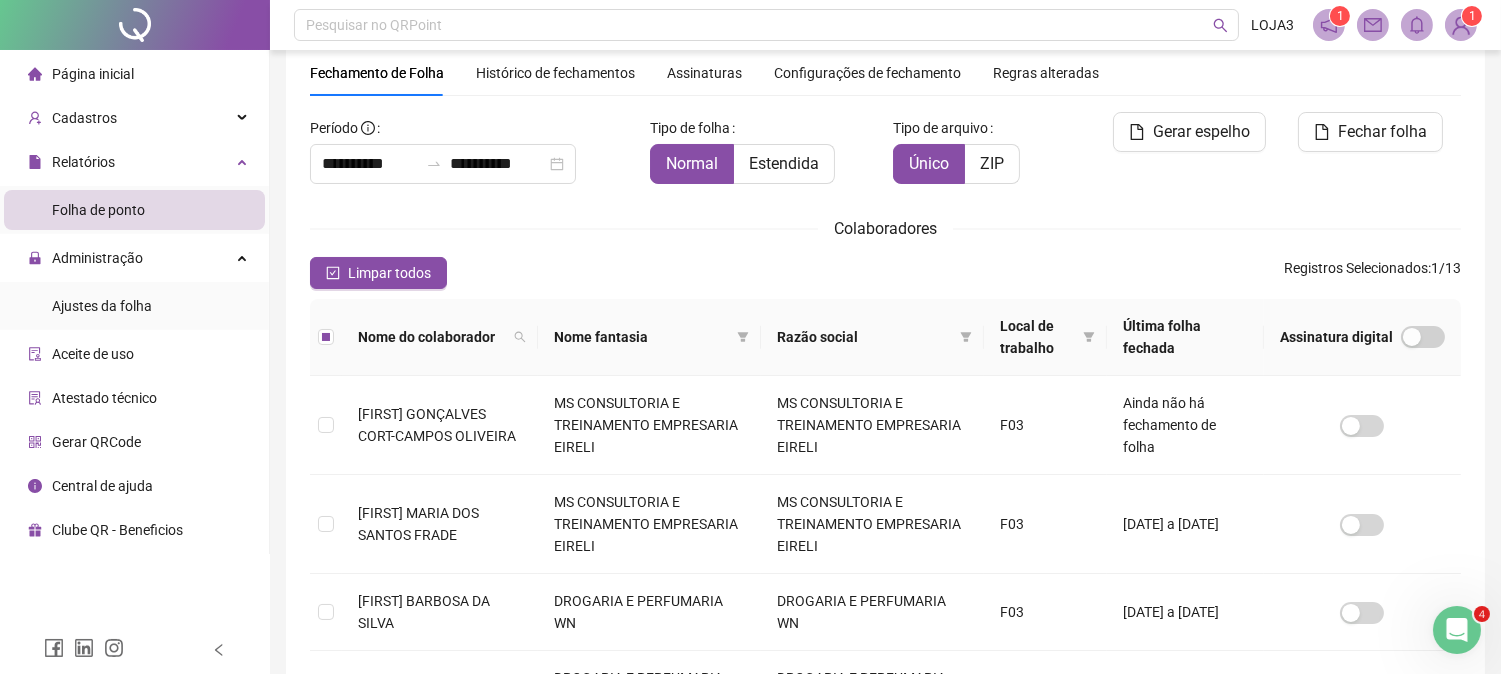 click on "Folha de ponto" at bounding box center (98, 210) 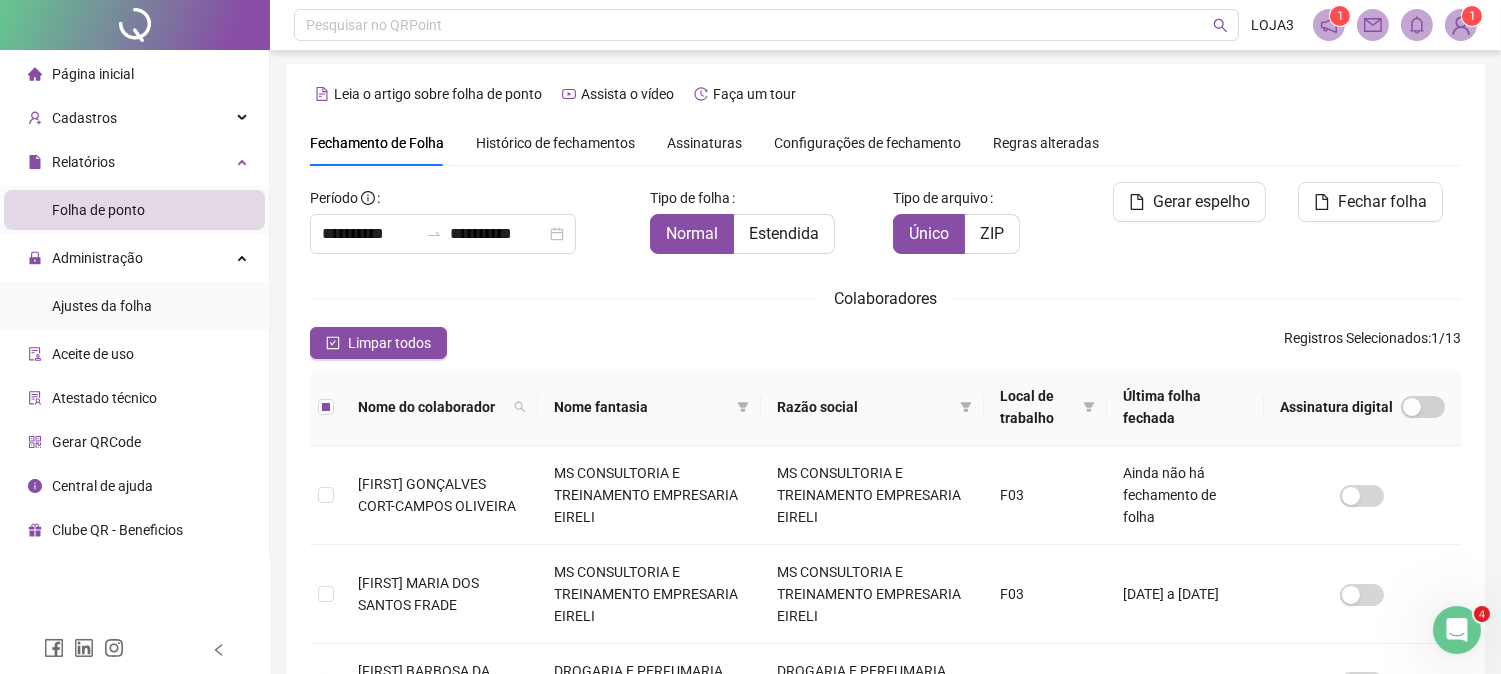 scroll, scrollTop: 0, scrollLeft: 0, axis: both 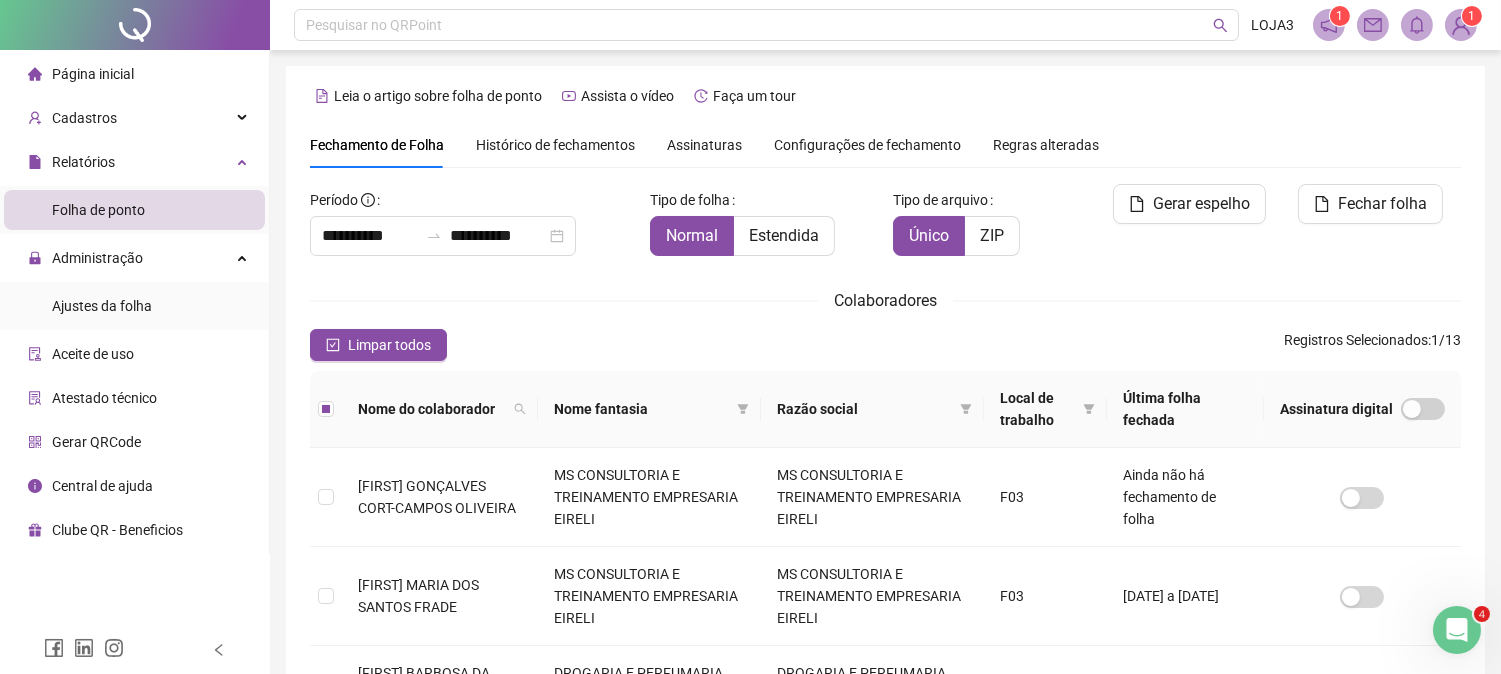 click on "Histórico de fechamentos" at bounding box center [555, 145] 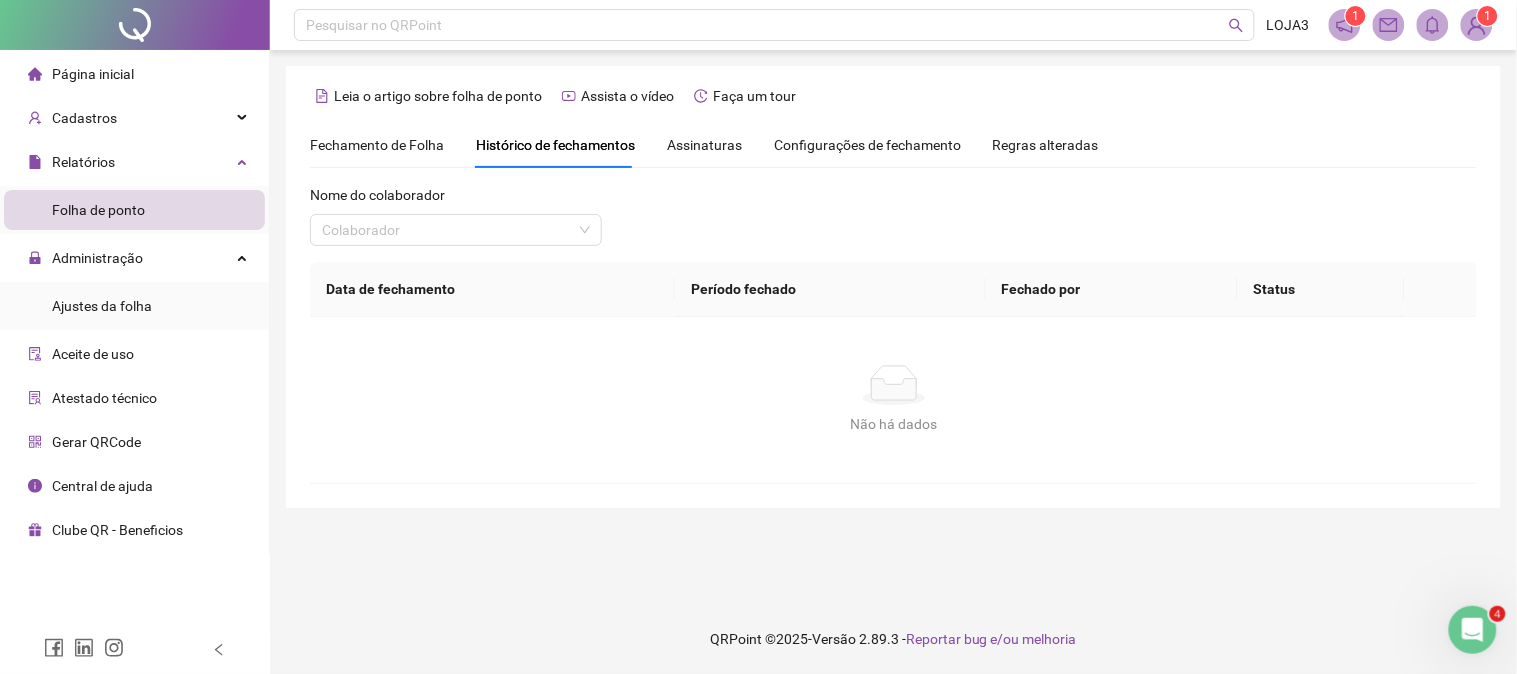 click on "Assinaturas" at bounding box center [704, 145] 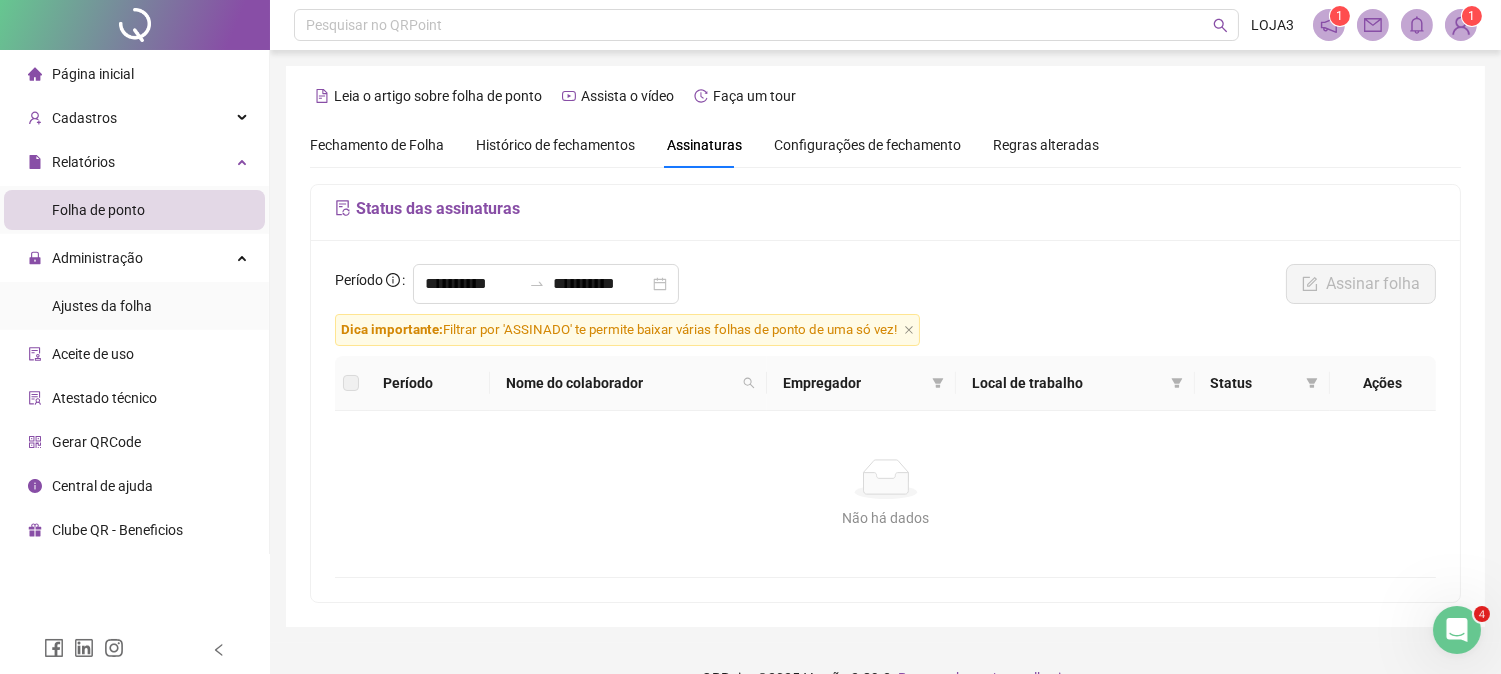 click on "Fechamento de Folha" at bounding box center [377, 145] 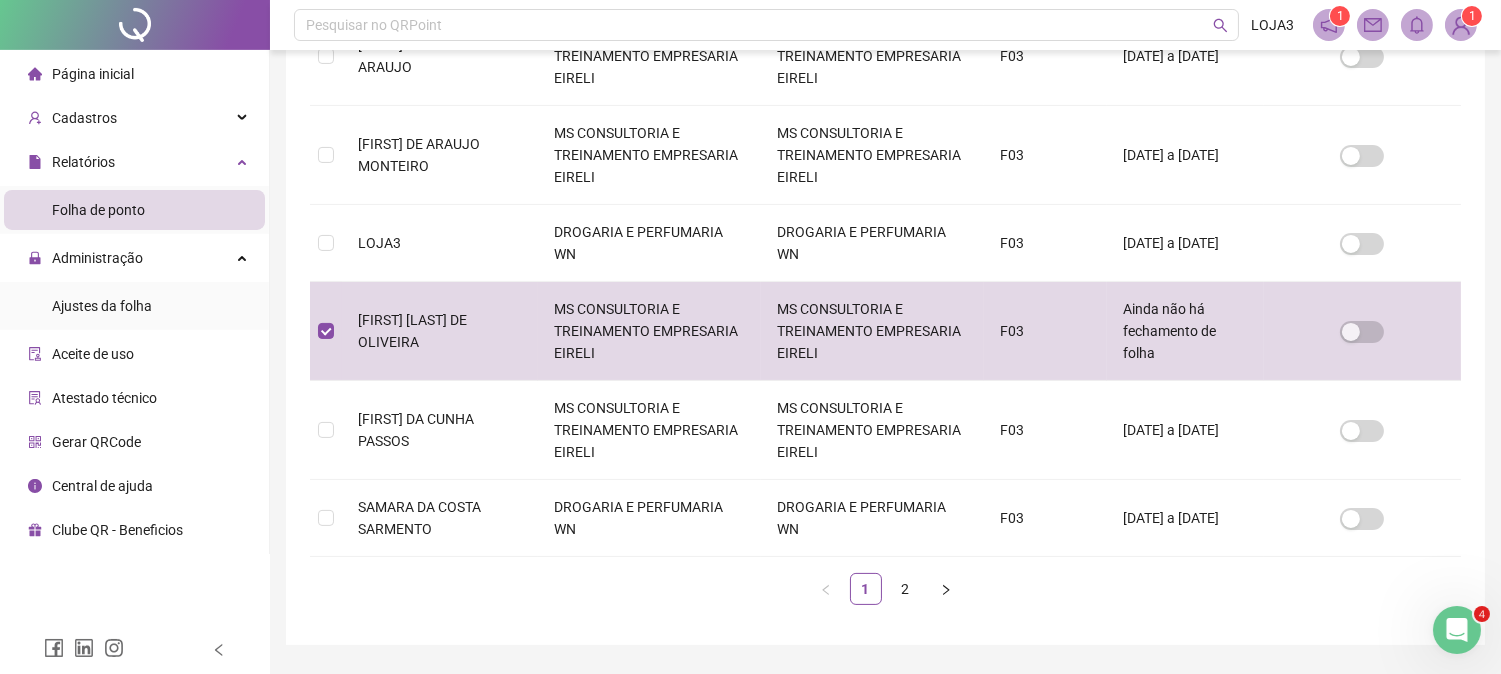 scroll, scrollTop: 850, scrollLeft: 0, axis: vertical 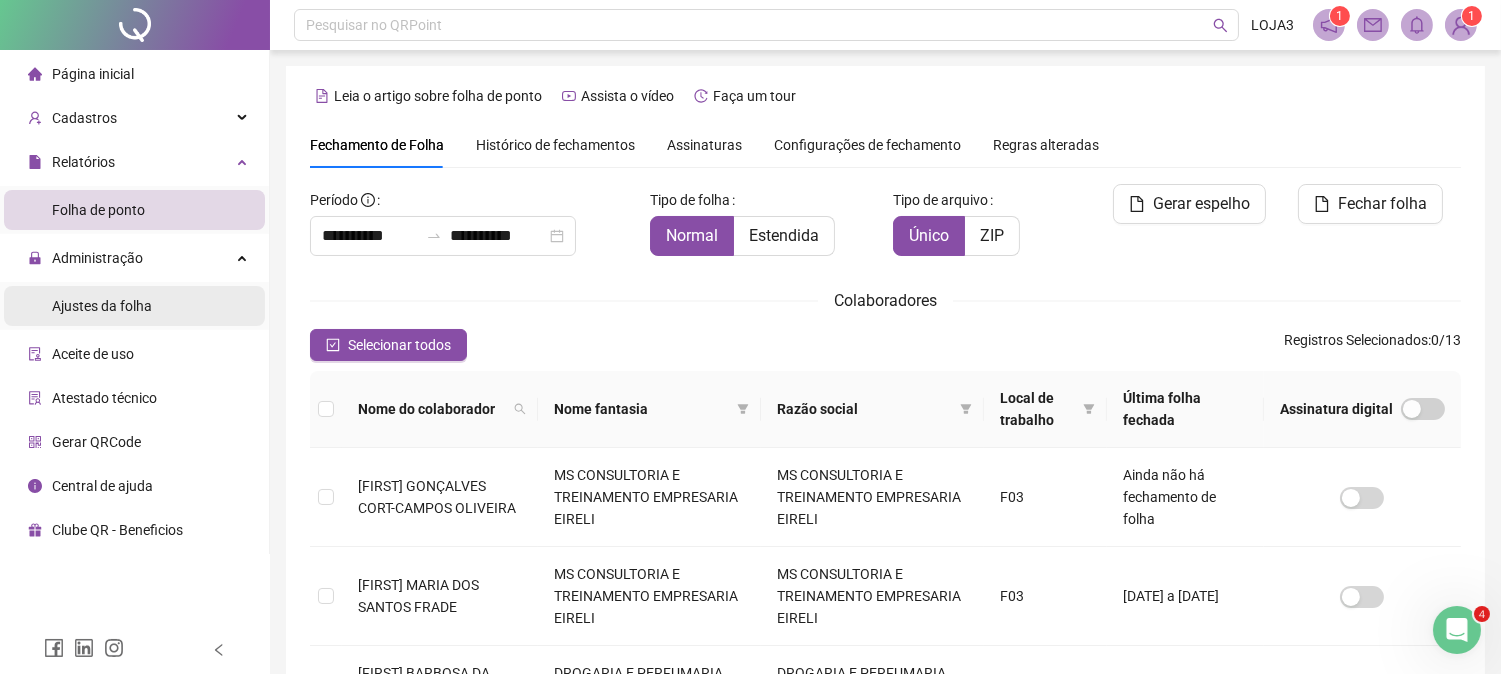 click on "Ajustes da folha" at bounding box center [102, 306] 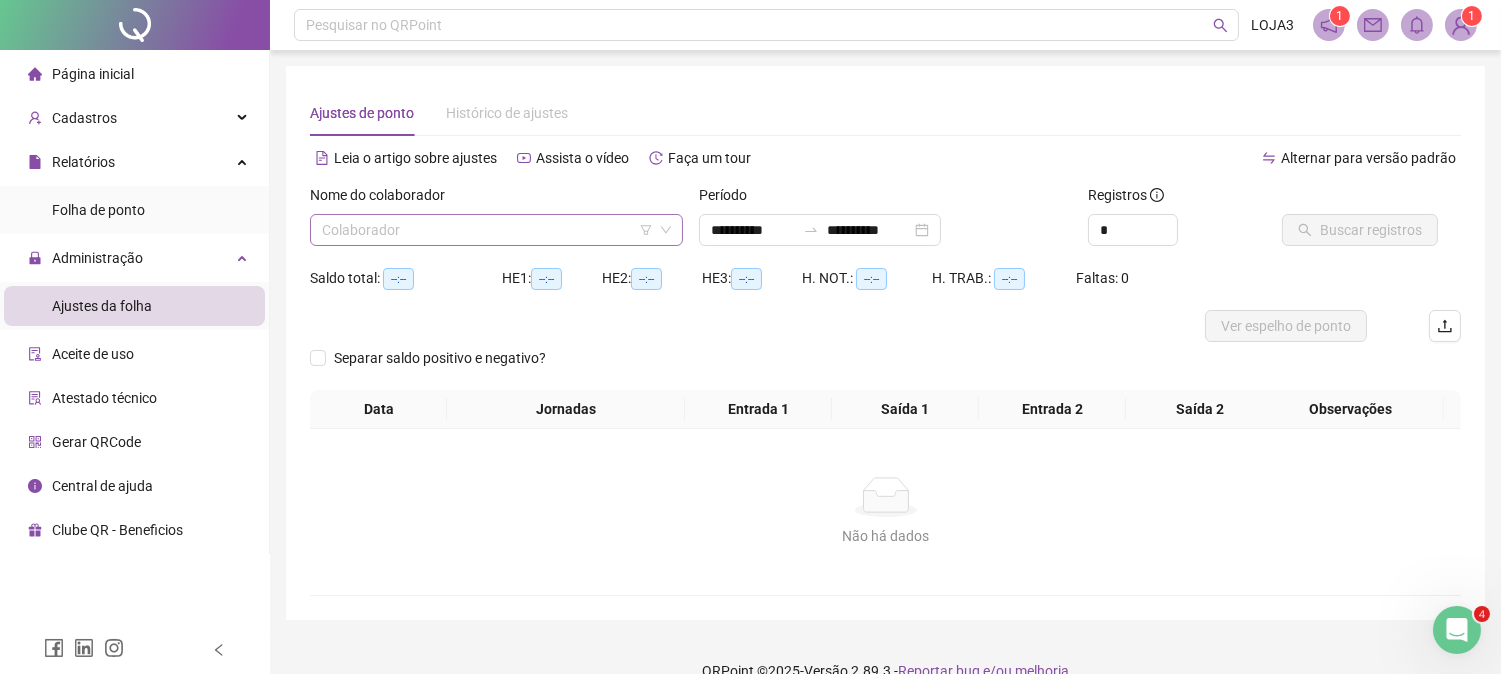 click at bounding box center (487, 230) 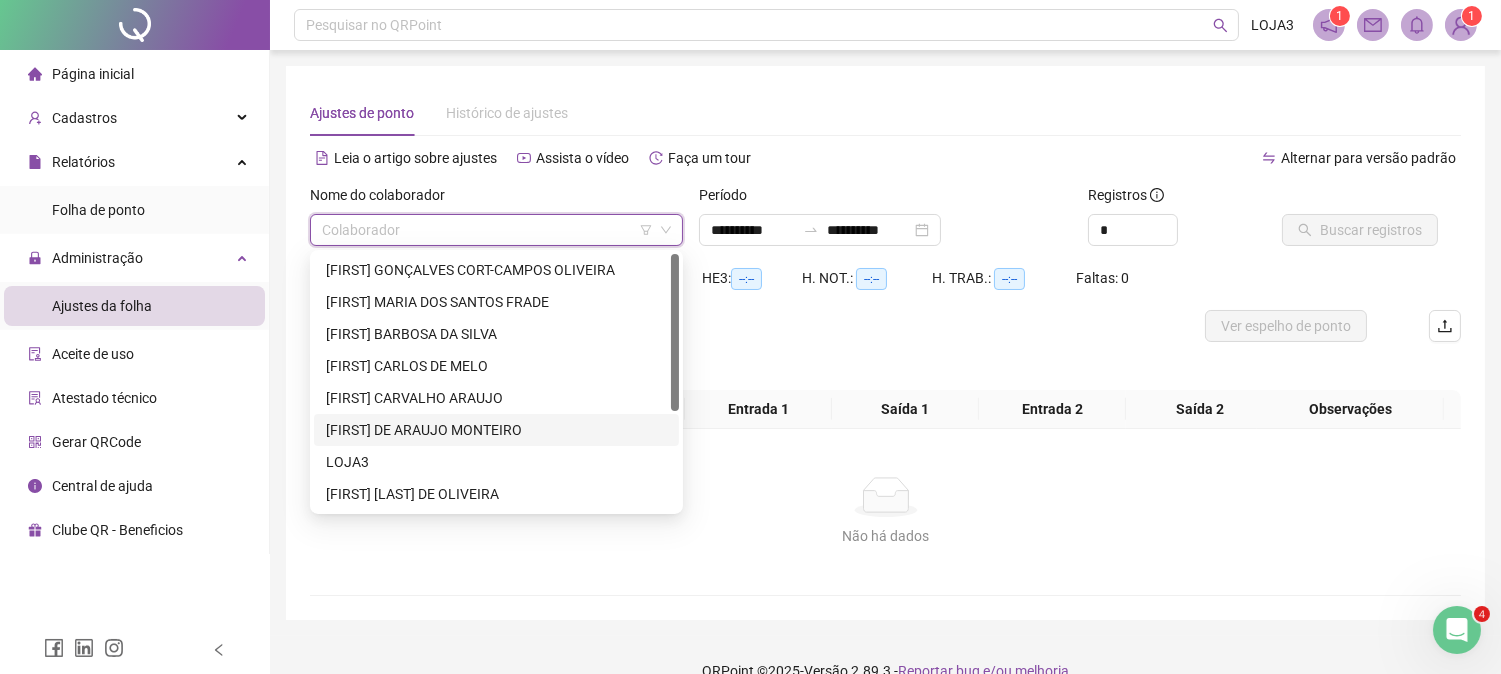 scroll, scrollTop: 160, scrollLeft: 0, axis: vertical 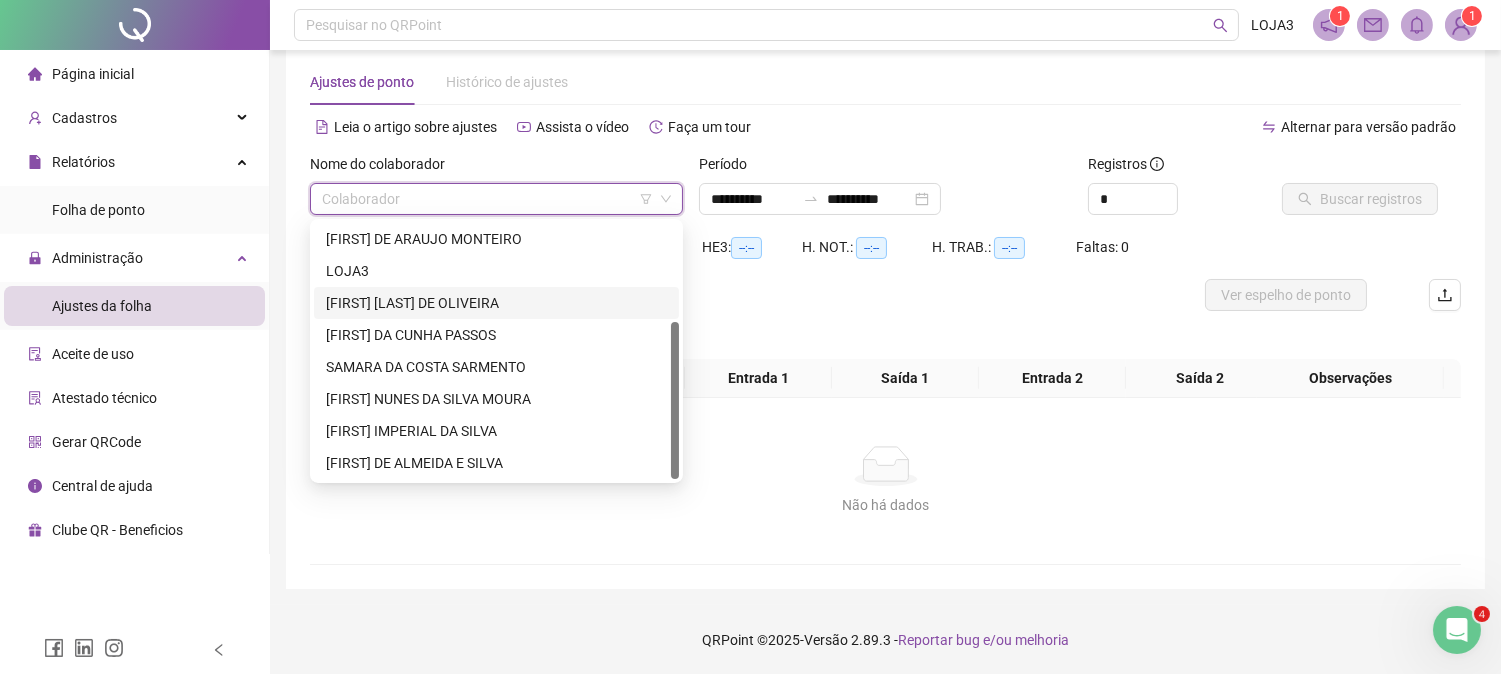 click on "[FIRST] [LAST] DE OLIVEIRA" at bounding box center (496, 303) 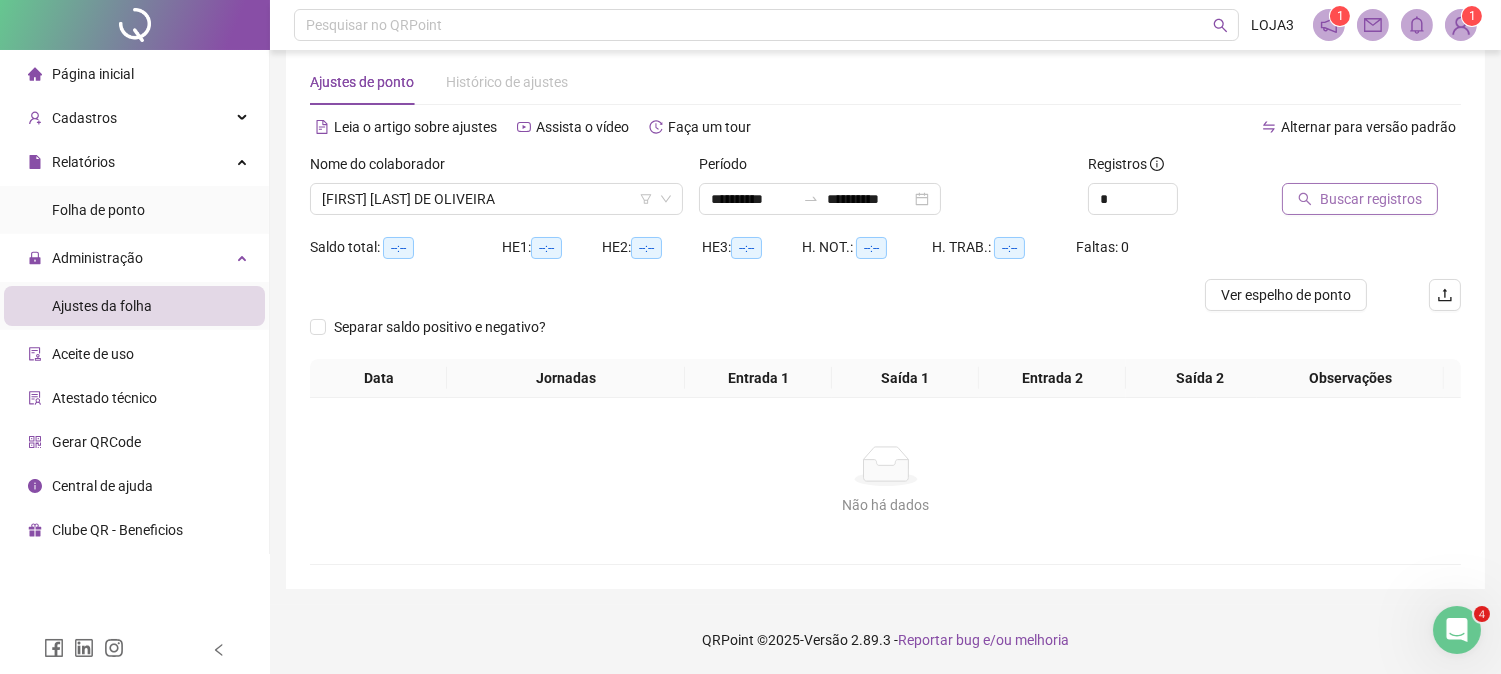 click on "Buscar registros" at bounding box center (1371, 199) 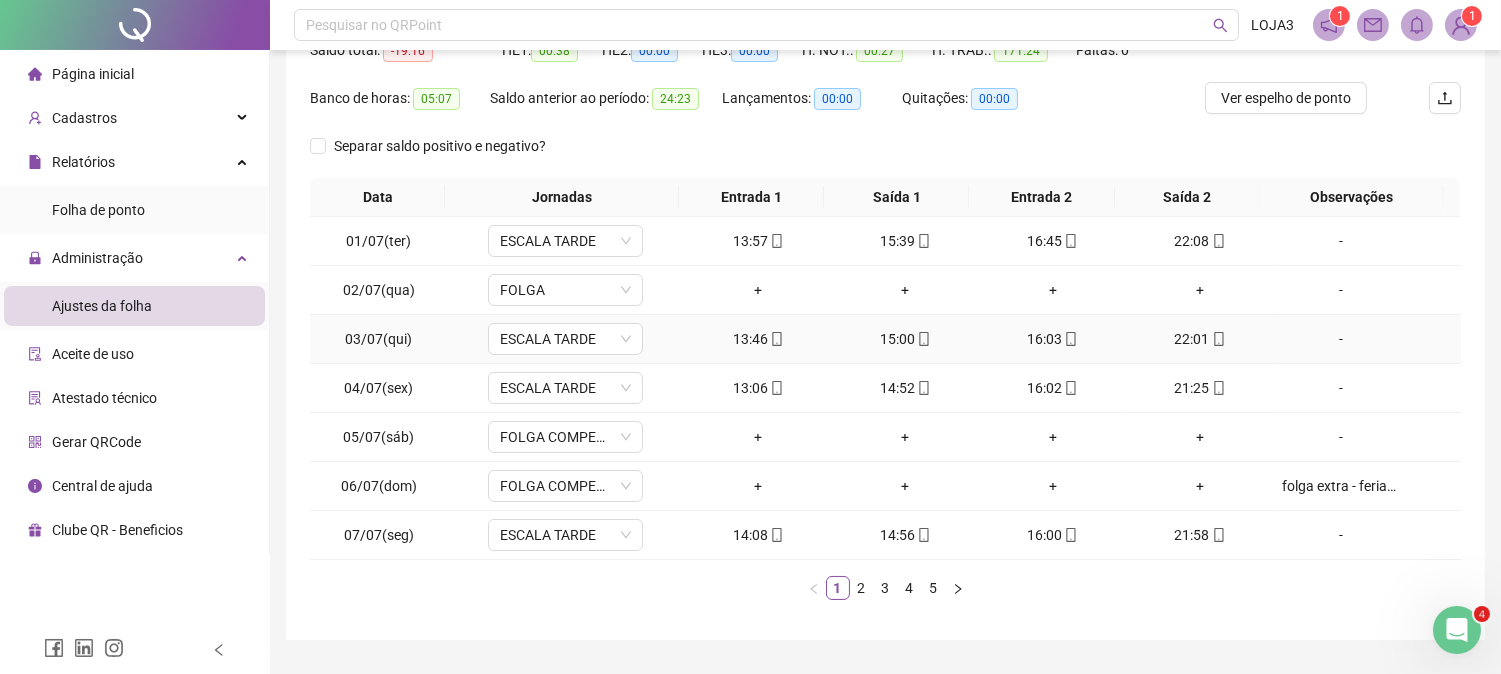 scroll, scrollTop: 280, scrollLeft: 0, axis: vertical 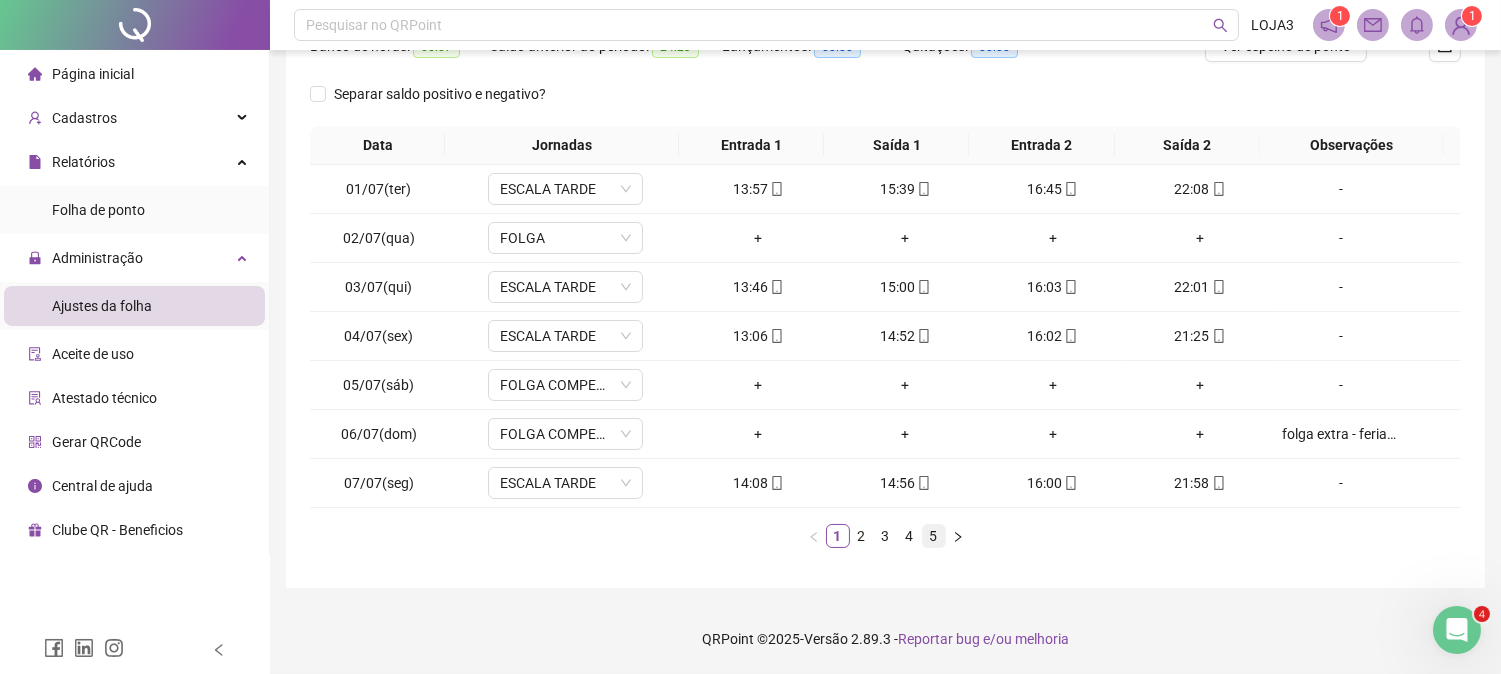 click on "5" at bounding box center (934, 536) 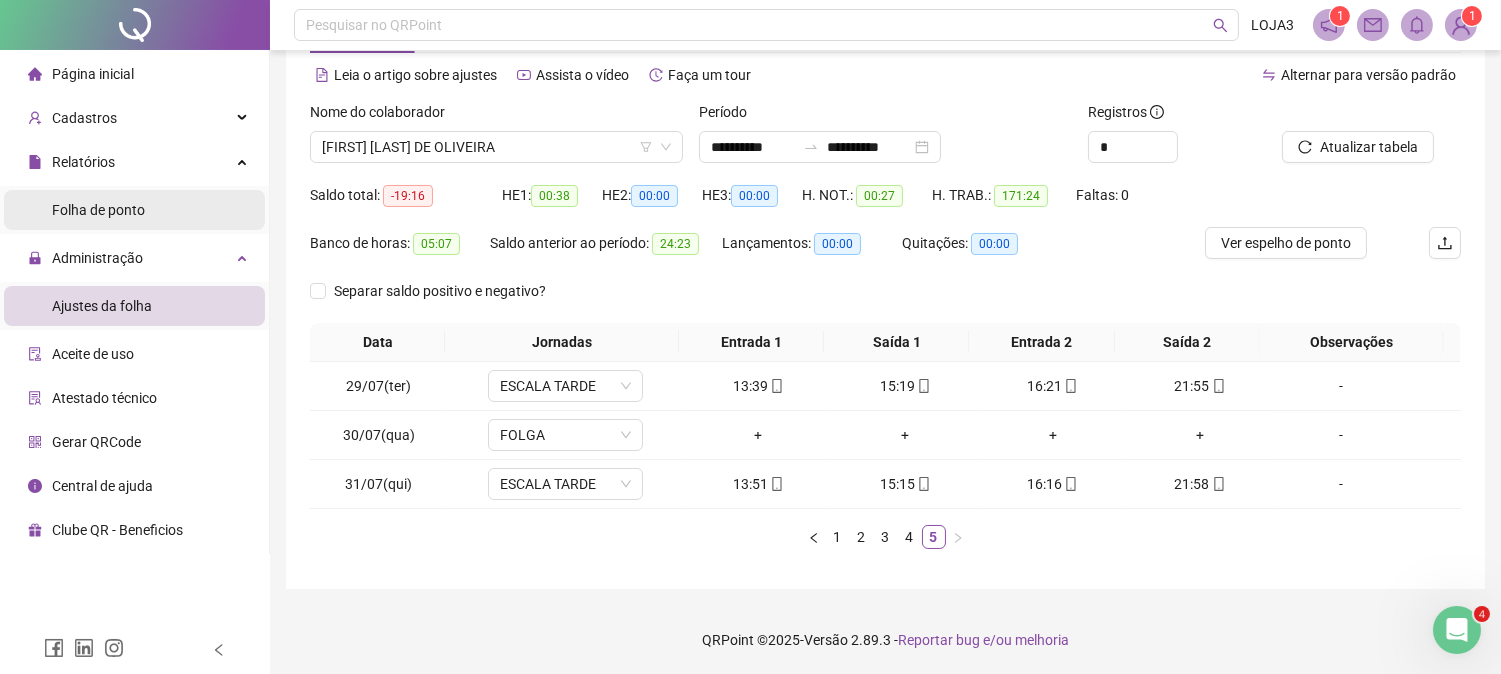 click on "Folha de ponto" at bounding box center (98, 210) 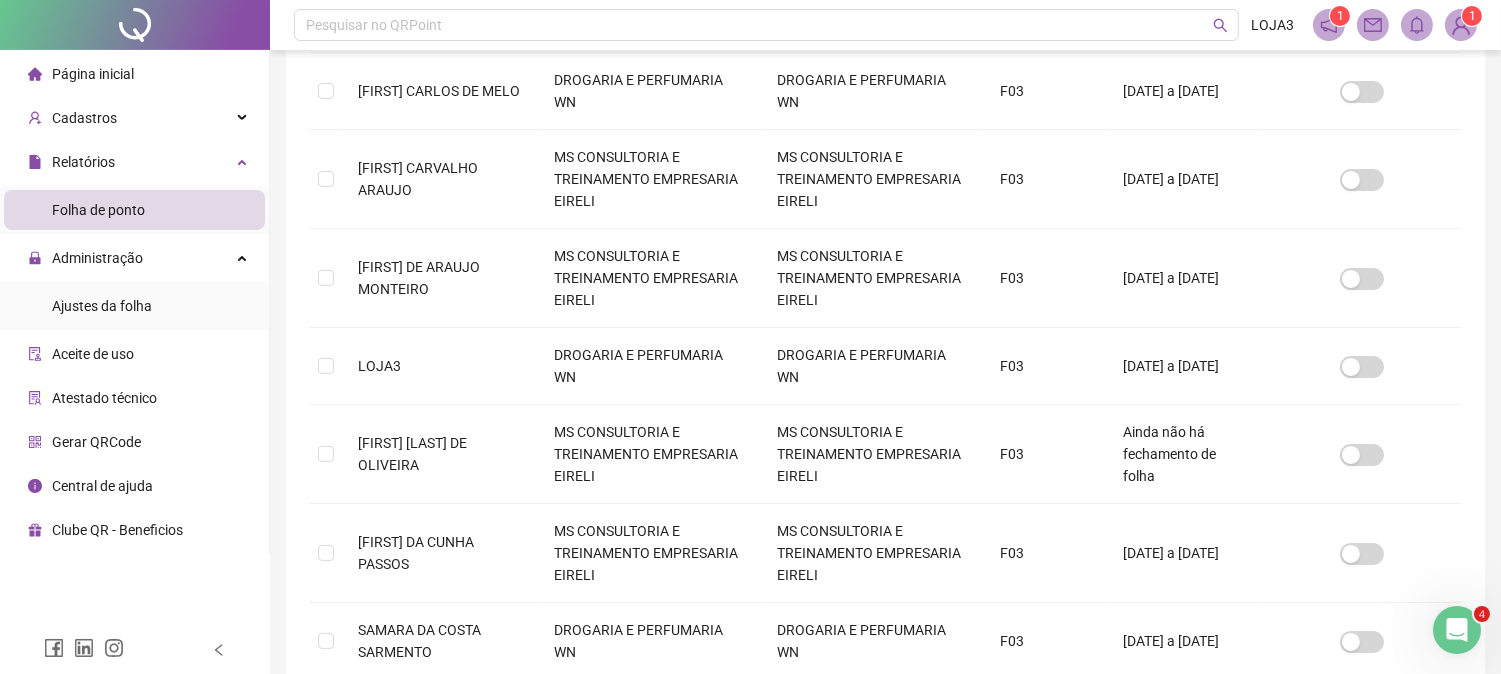 scroll, scrollTop: 850, scrollLeft: 0, axis: vertical 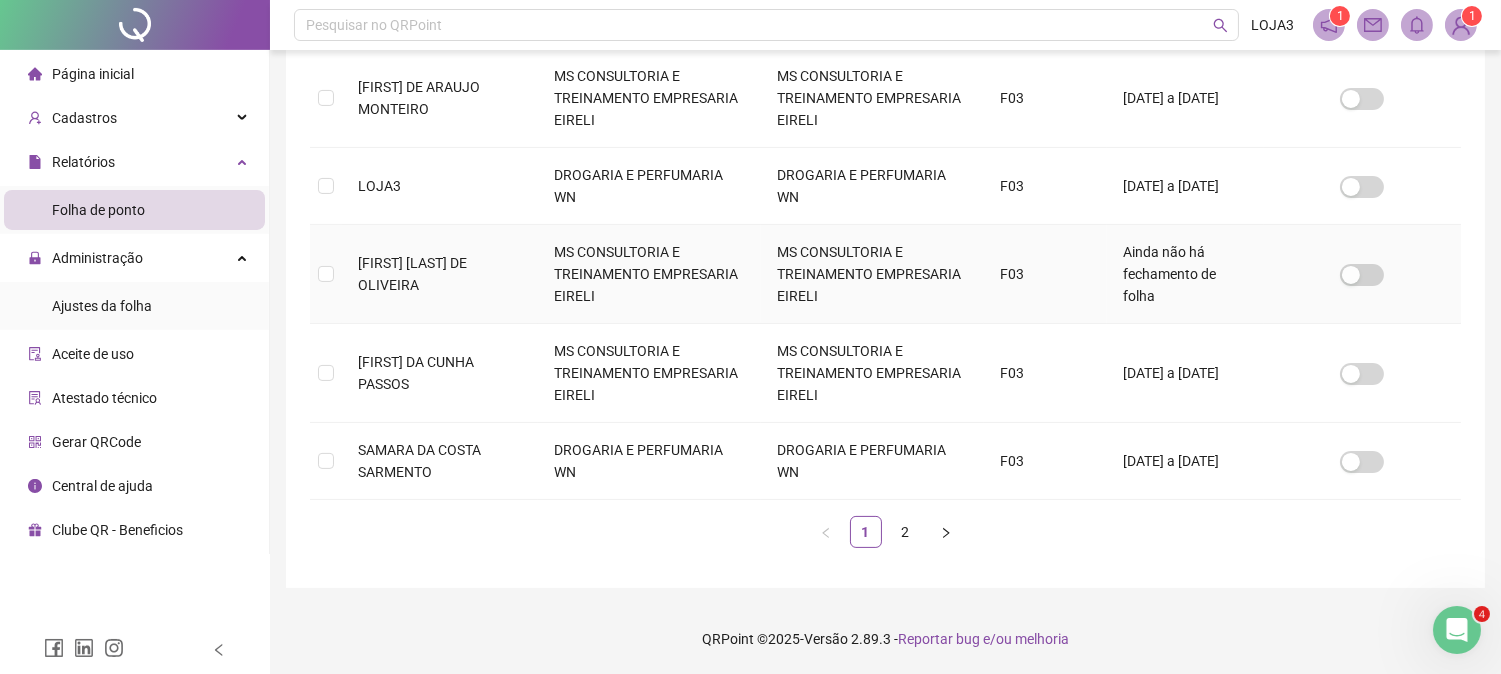 click on "[FIRST] [LAST] DE OLIVEIRA" at bounding box center (440, 274) 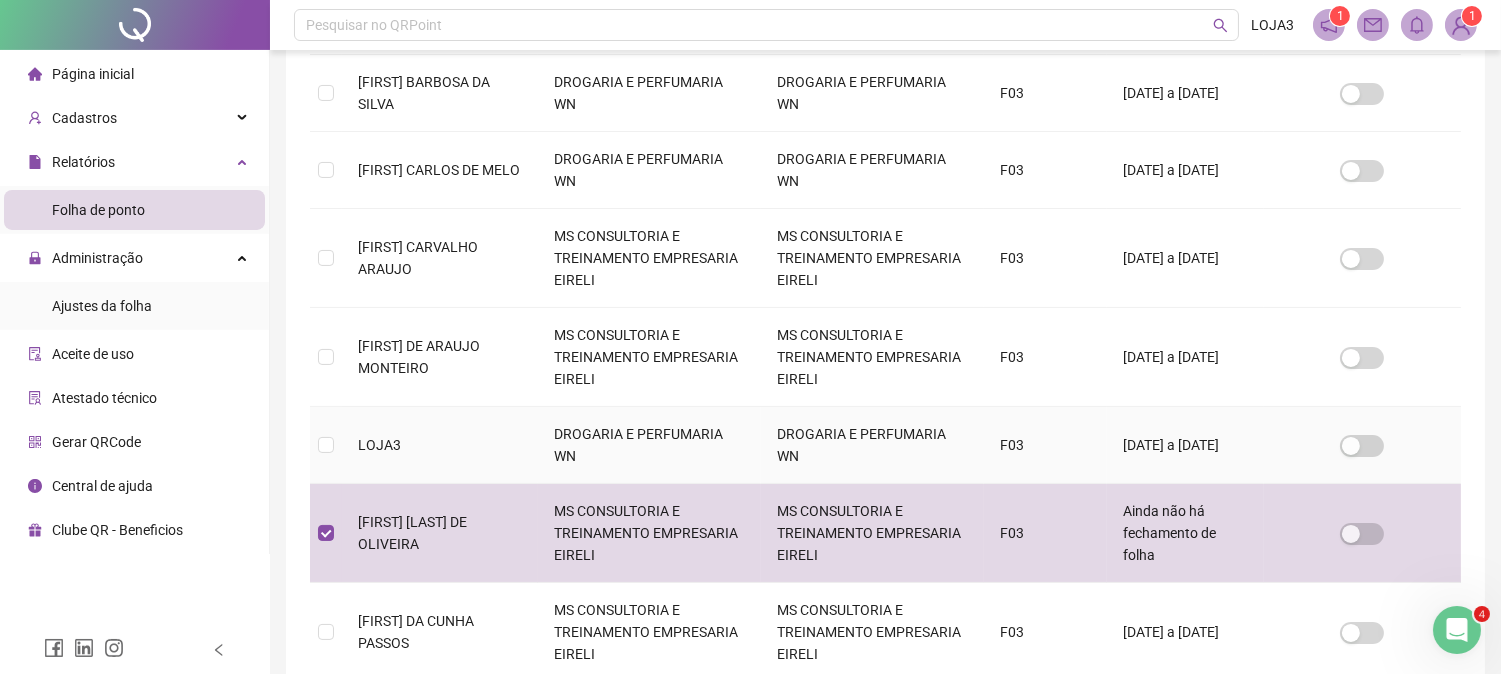 scroll, scrollTop: 72, scrollLeft: 0, axis: vertical 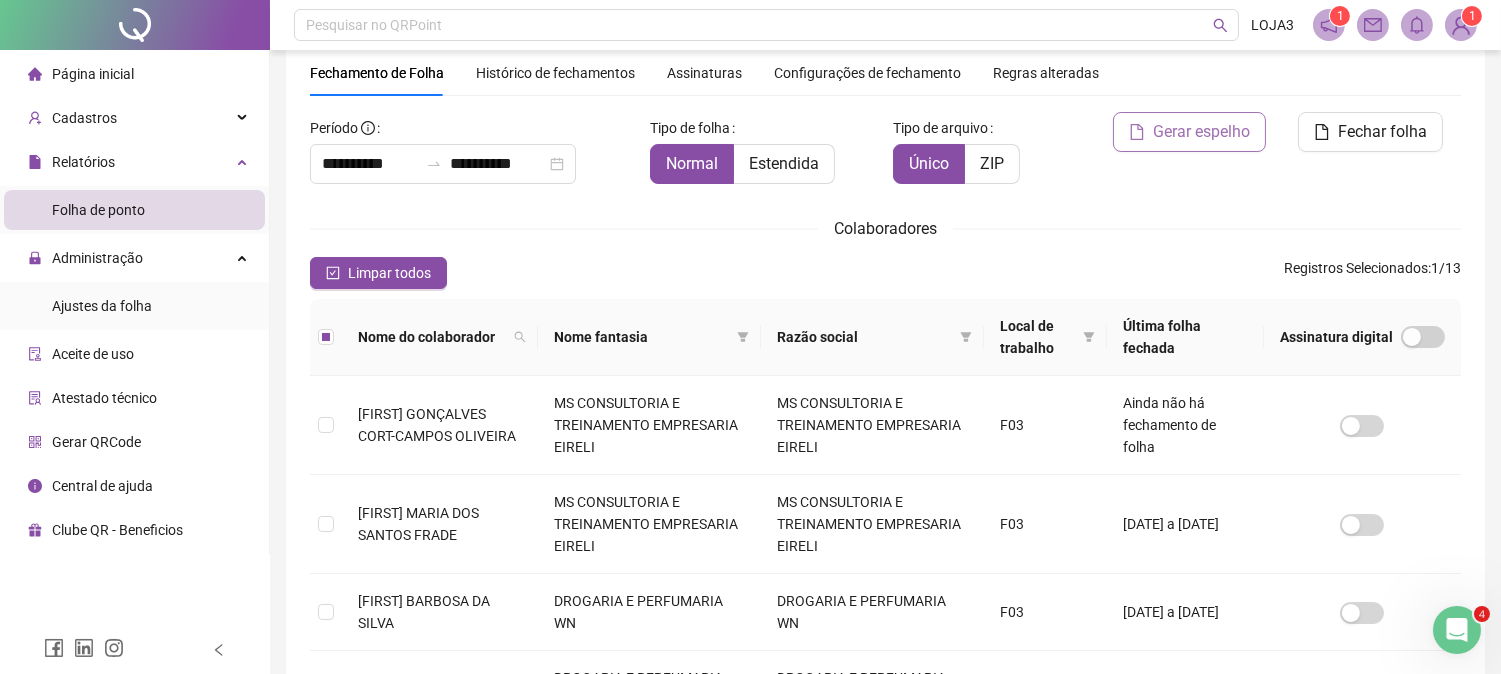 click on "Gerar espelho" at bounding box center [1201, 132] 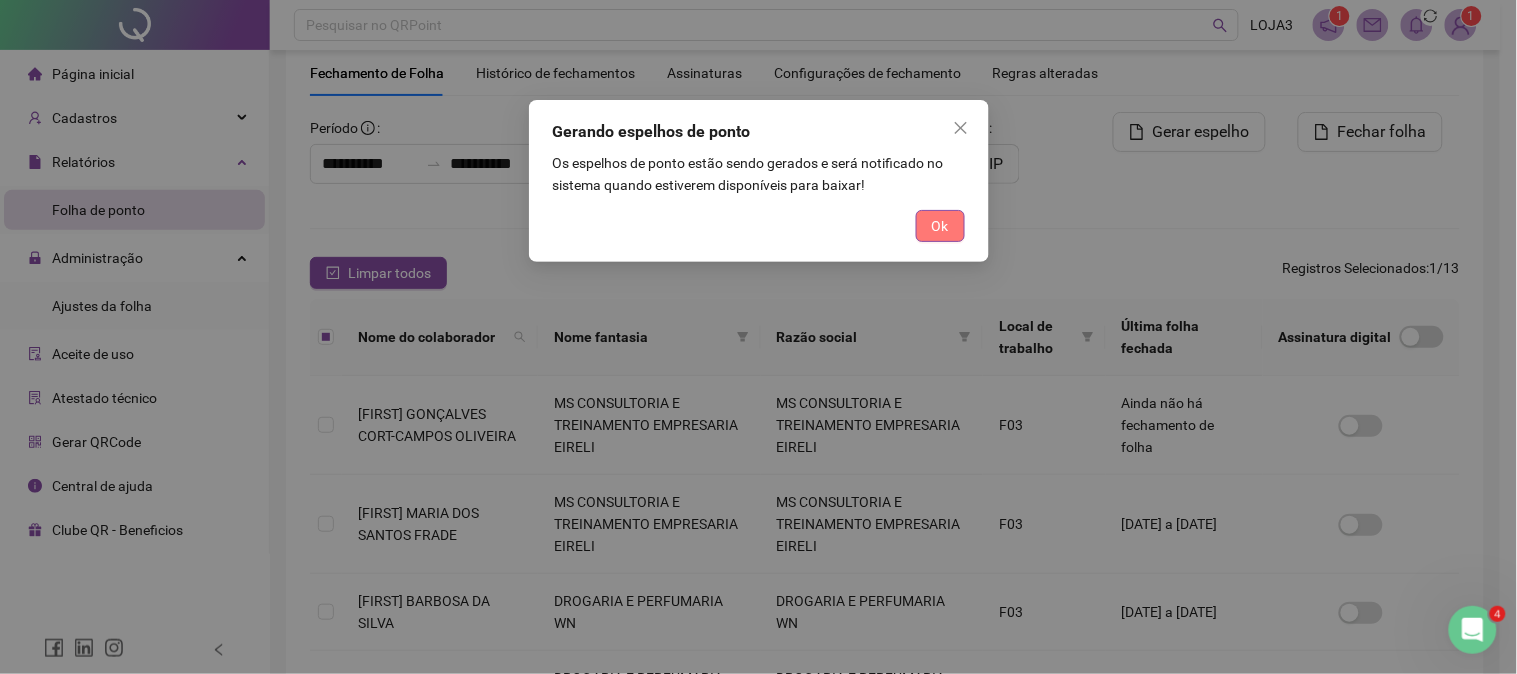 click on "Ok" at bounding box center [940, 226] 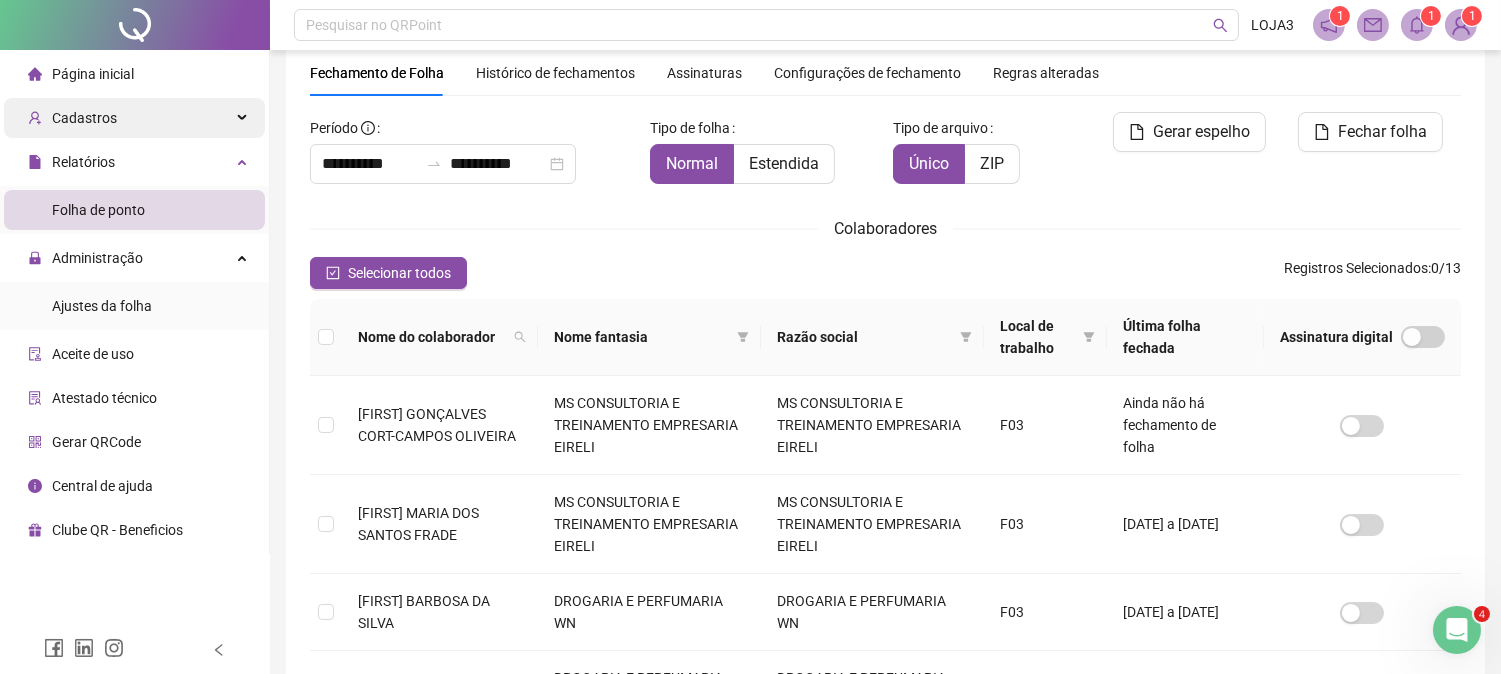 click on "Cadastros" at bounding box center [134, 118] 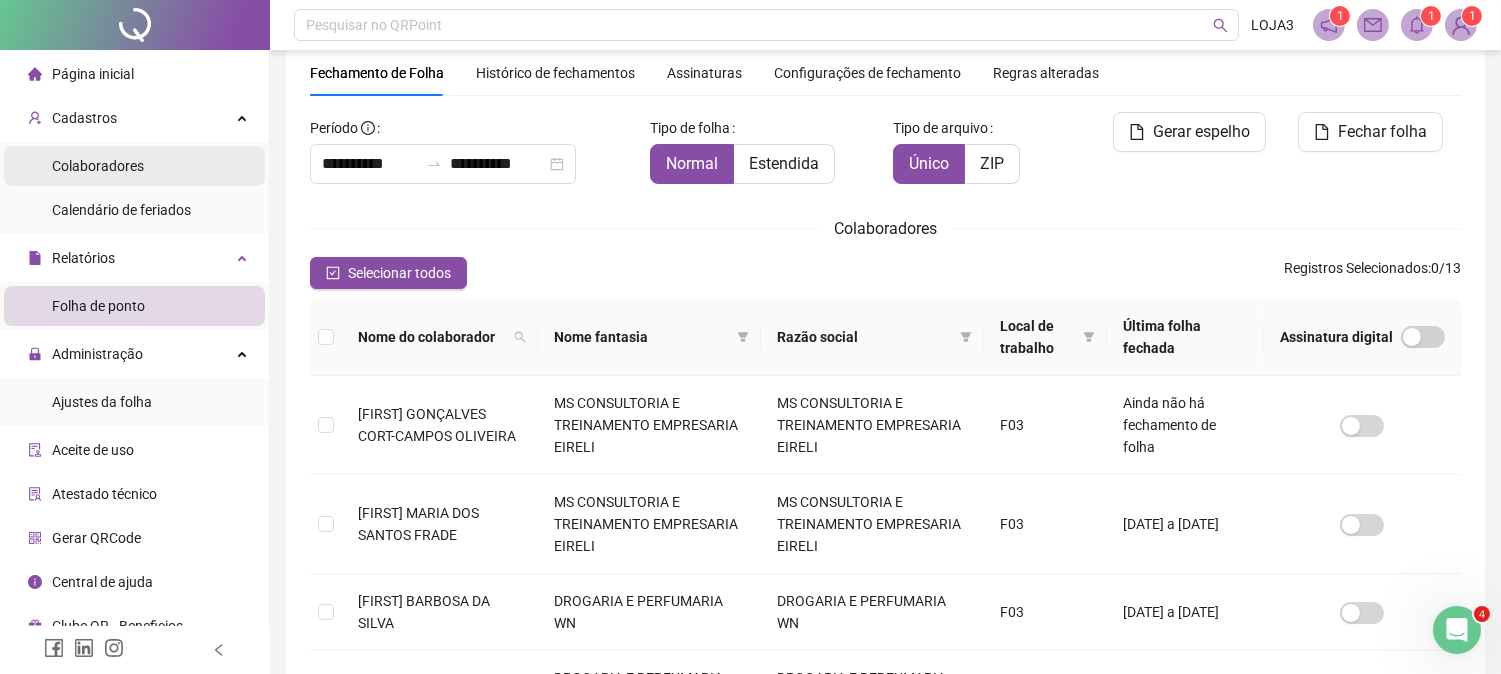 click on "Colaboradores" at bounding box center (98, 166) 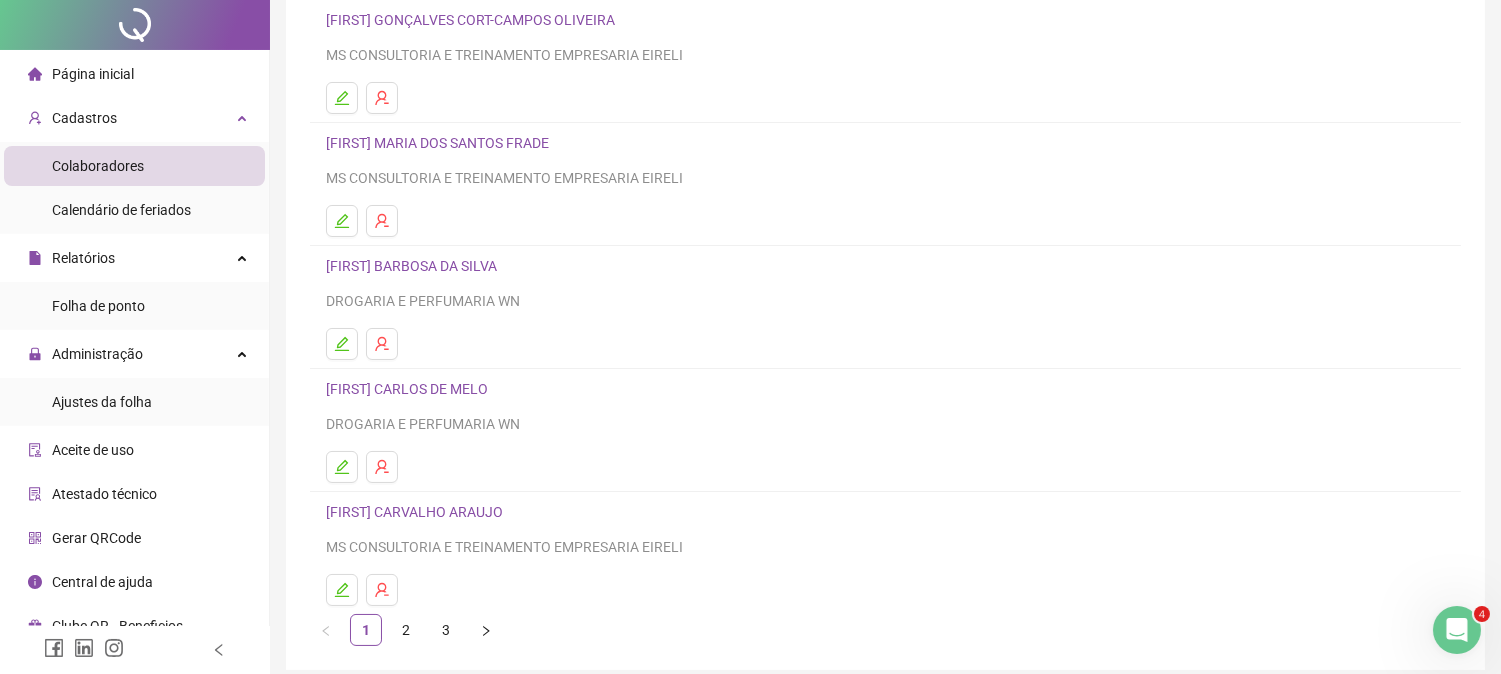scroll, scrollTop: 293, scrollLeft: 0, axis: vertical 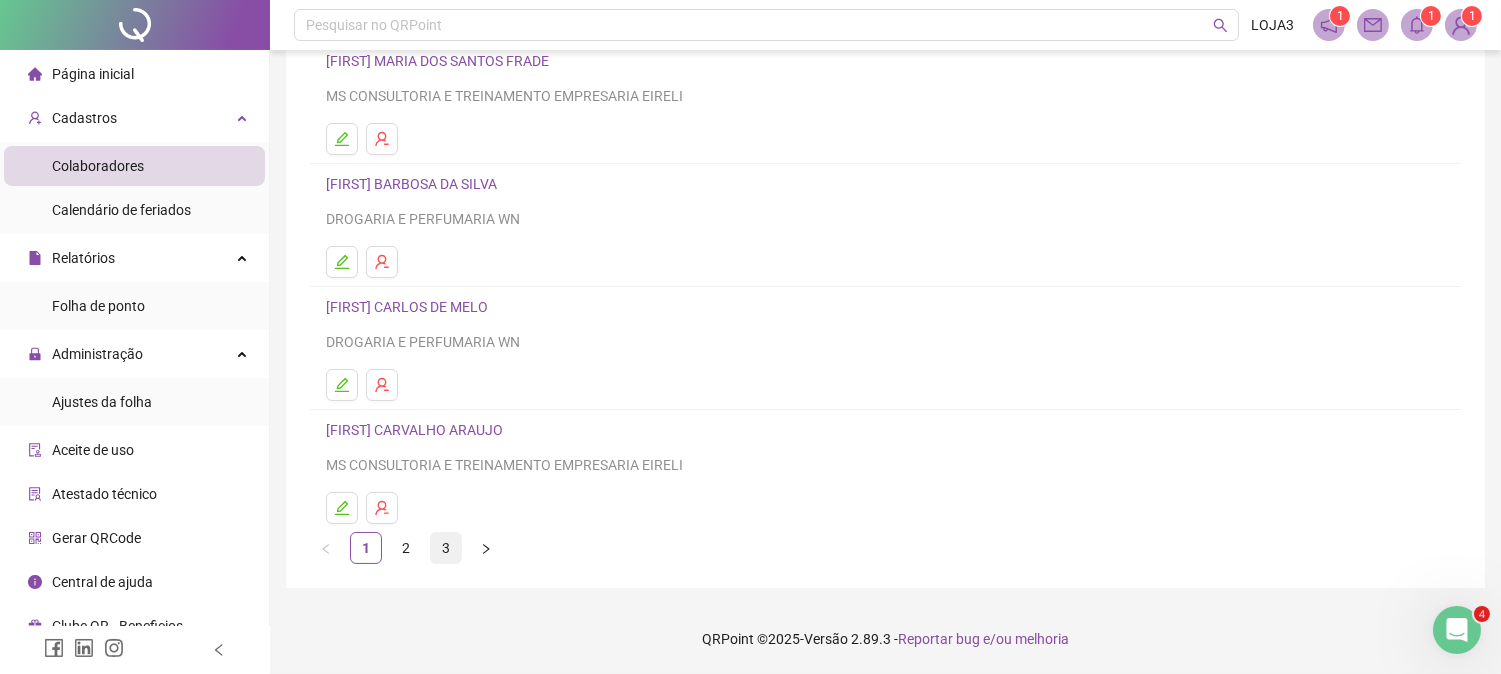 click on "3" at bounding box center (446, 548) 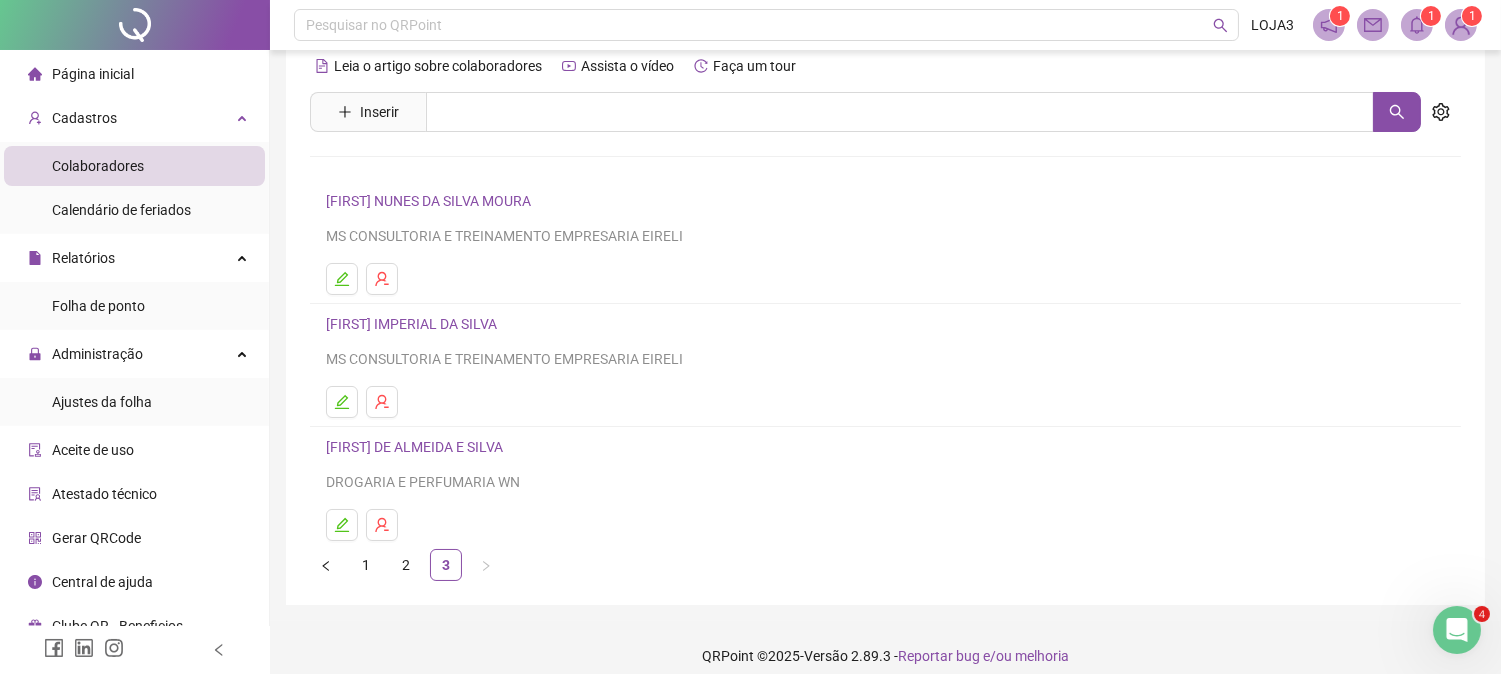 scroll, scrollTop: 46, scrollLeft: 0, axis: vertical 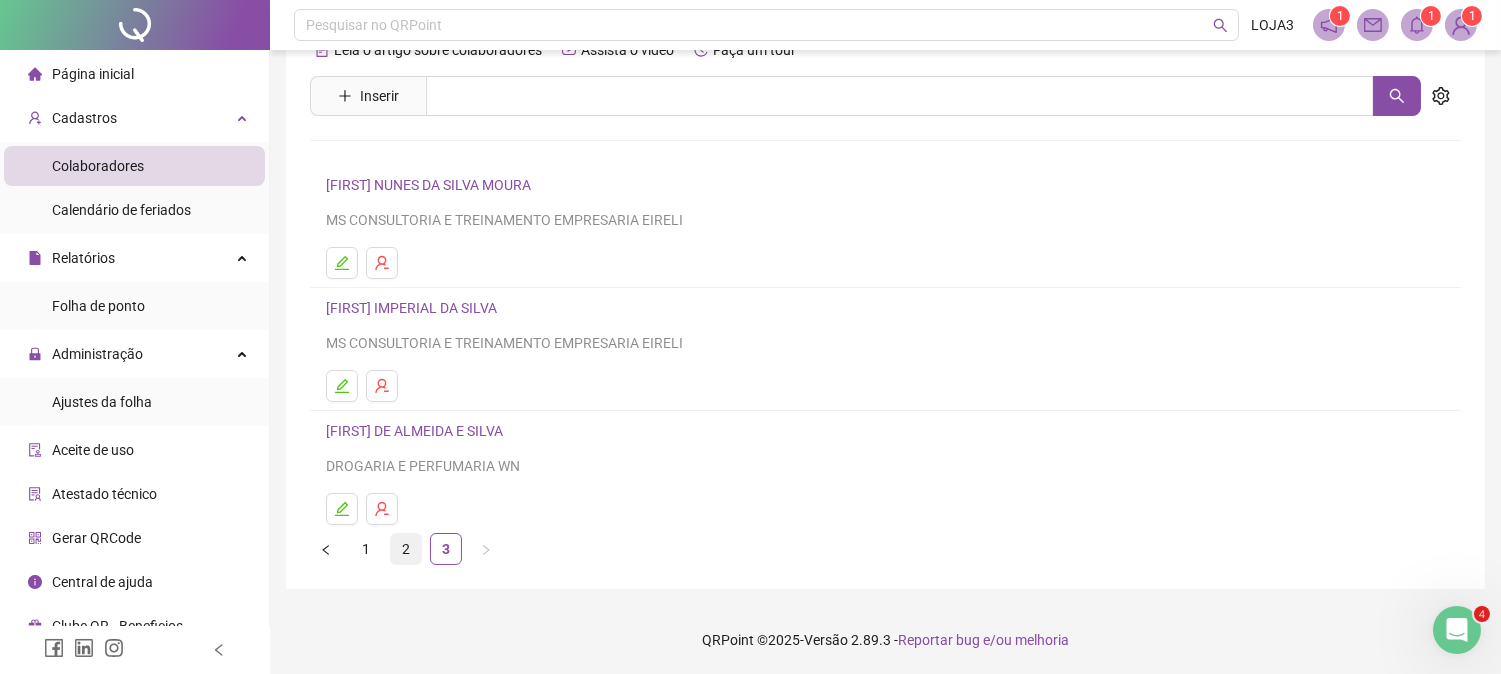 click on "2" at bounding box center (406, 549) 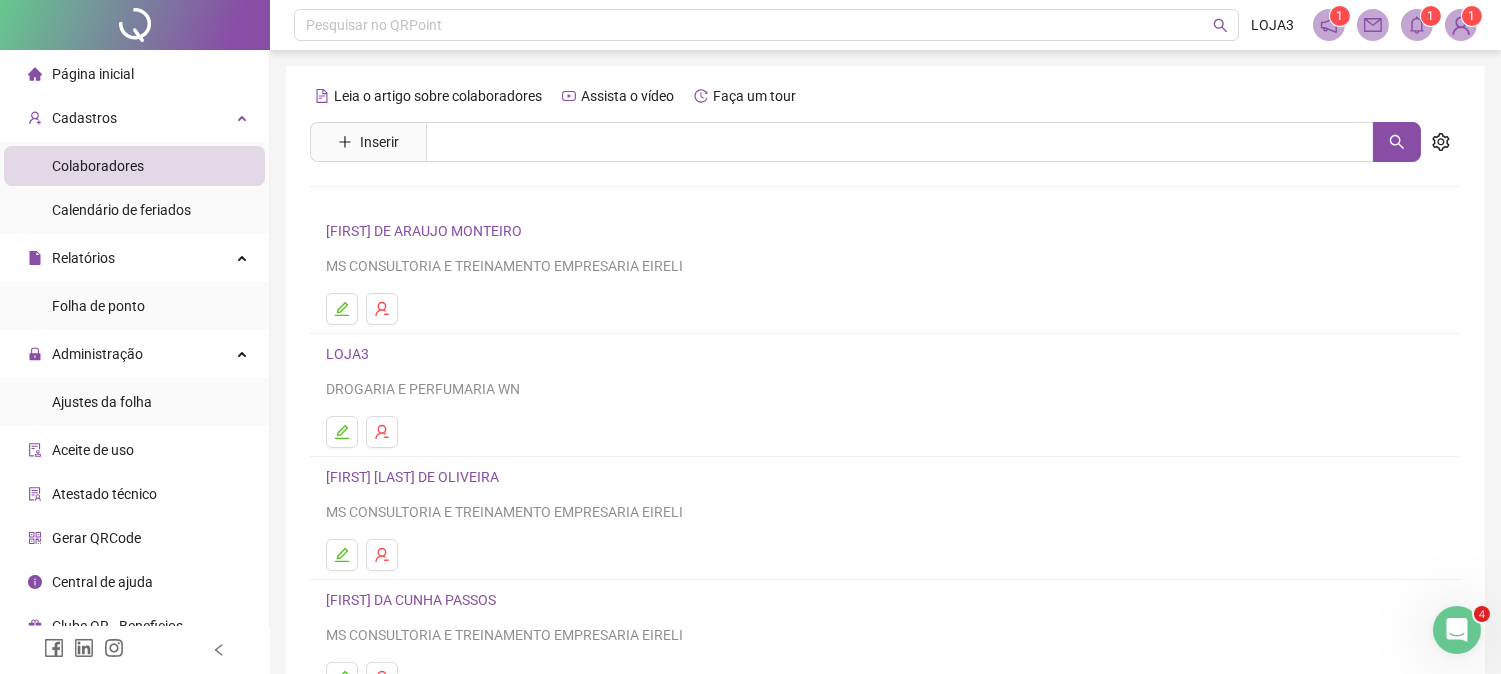 click on "[FIRST] [LAST] DE OLIVEIRA" at bounding box center [415, 477] 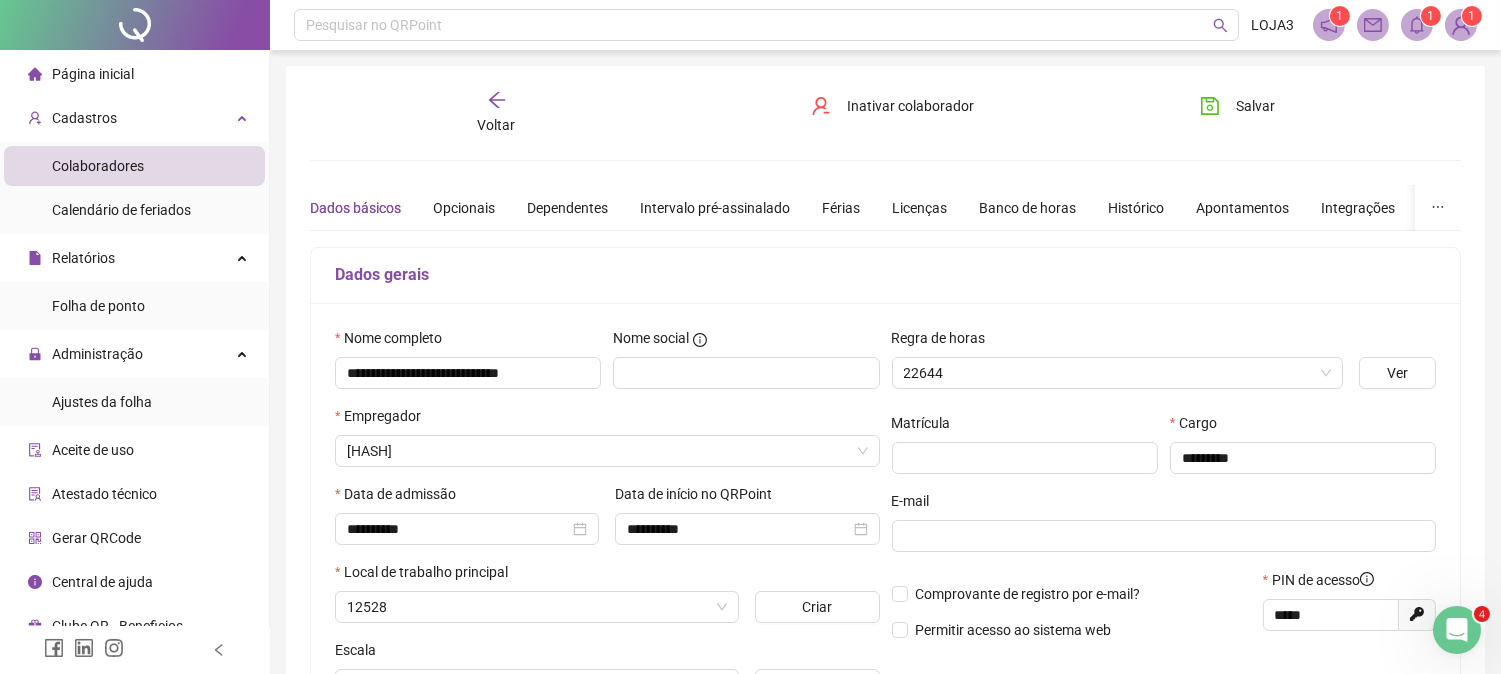 type on "**********" 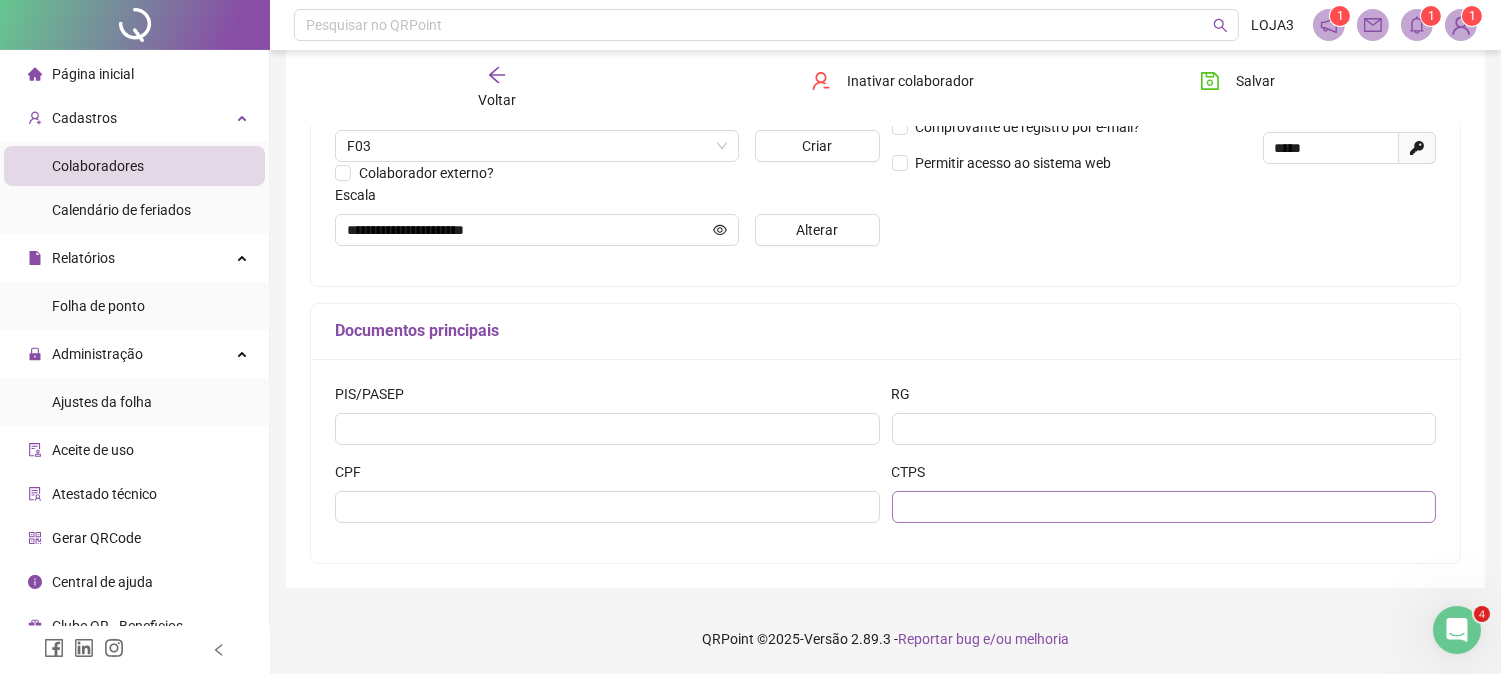 scroll, scrollTop: 212, scrollLeft: 0, axis: vertical 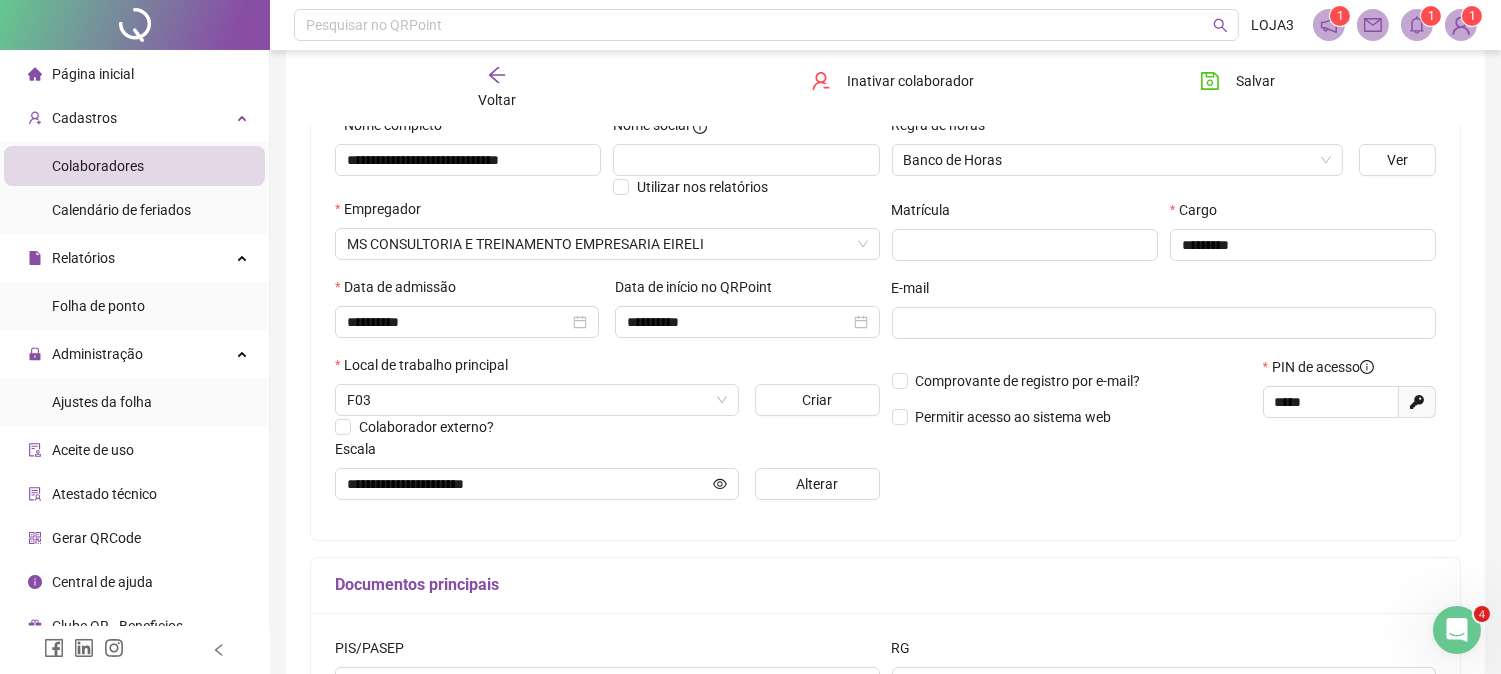 click 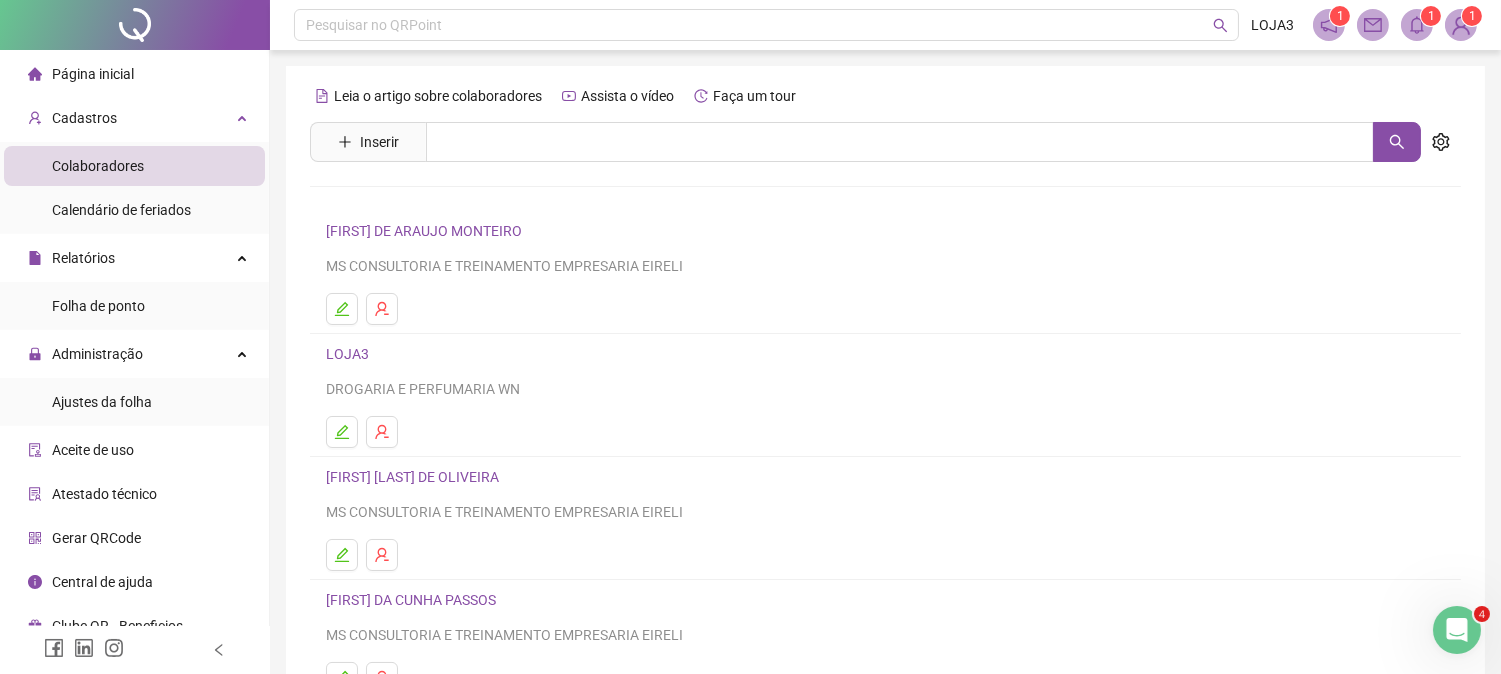 scroll, scrollTop: 258, scrollLeft: 0, axis: vertical 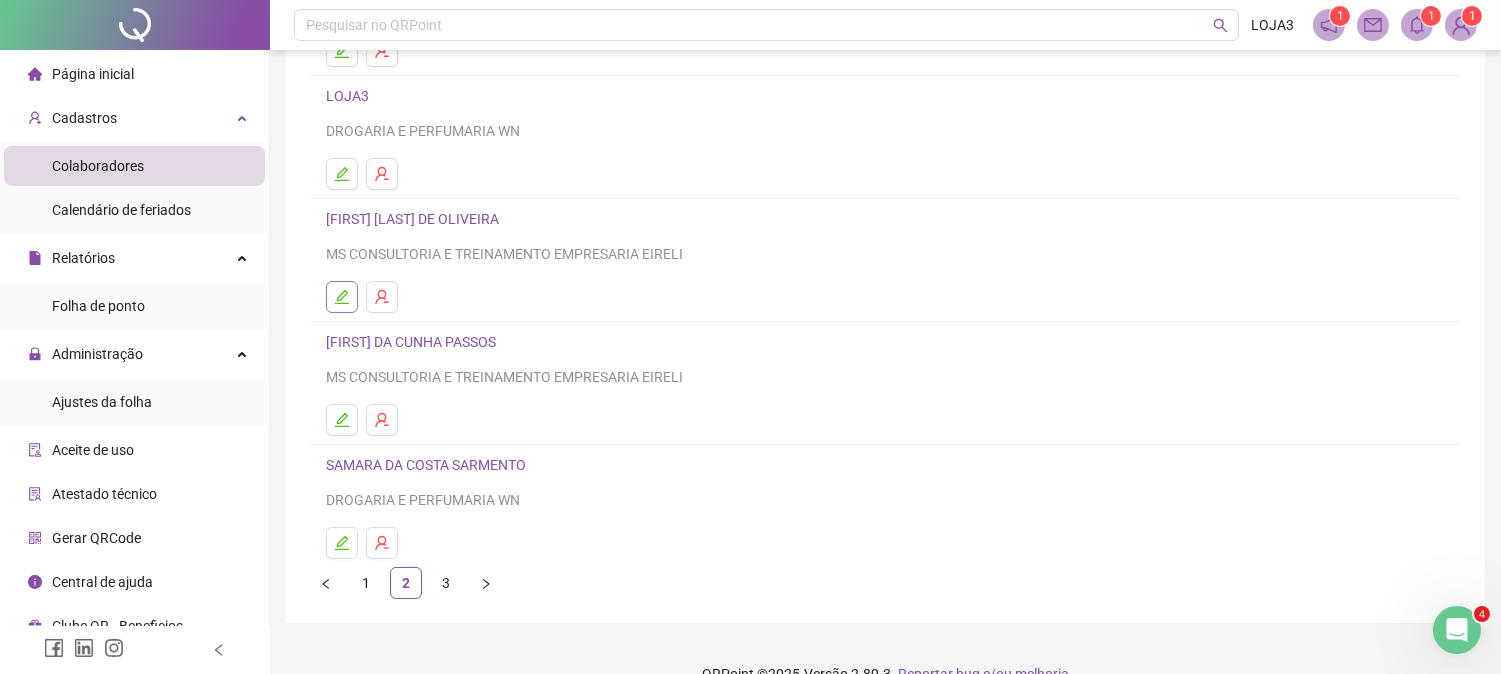 click 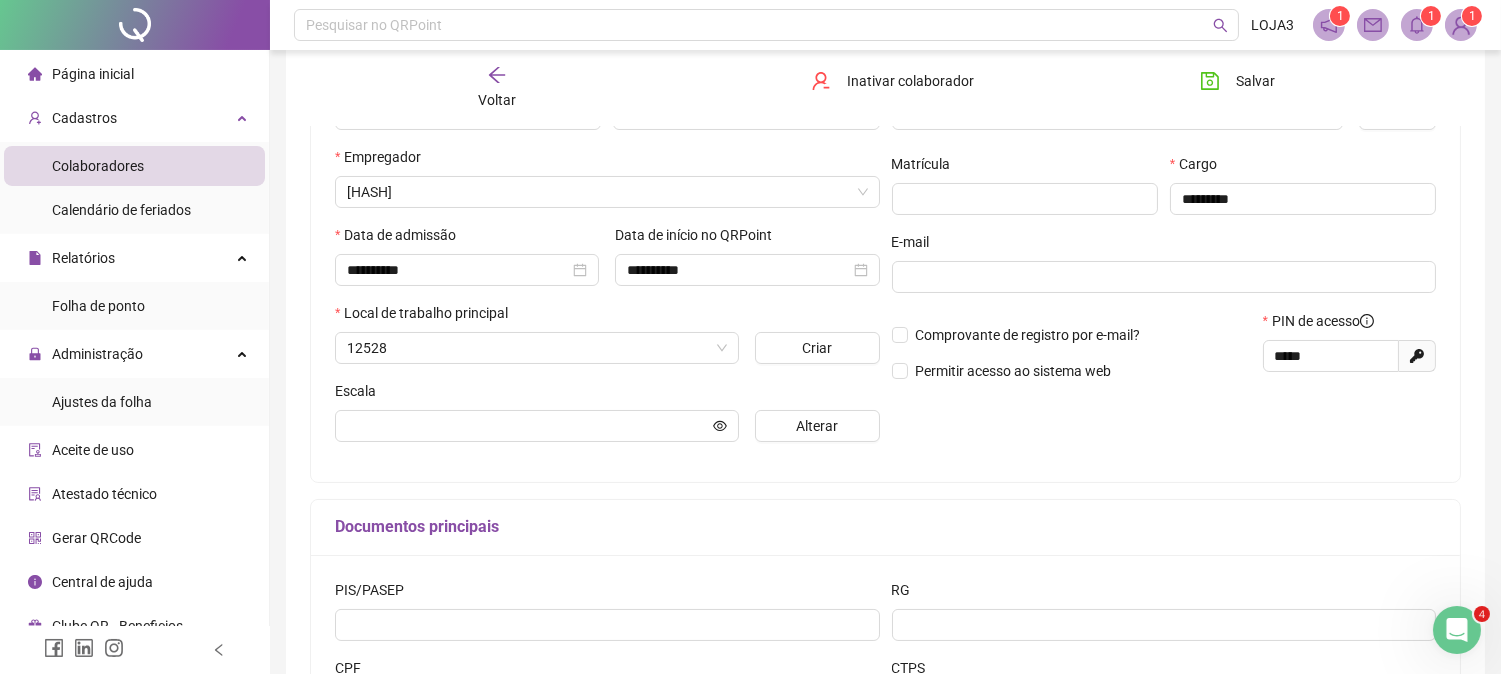 scroll, scrollTop: 268, scrollLeft: 0, axis: vertical 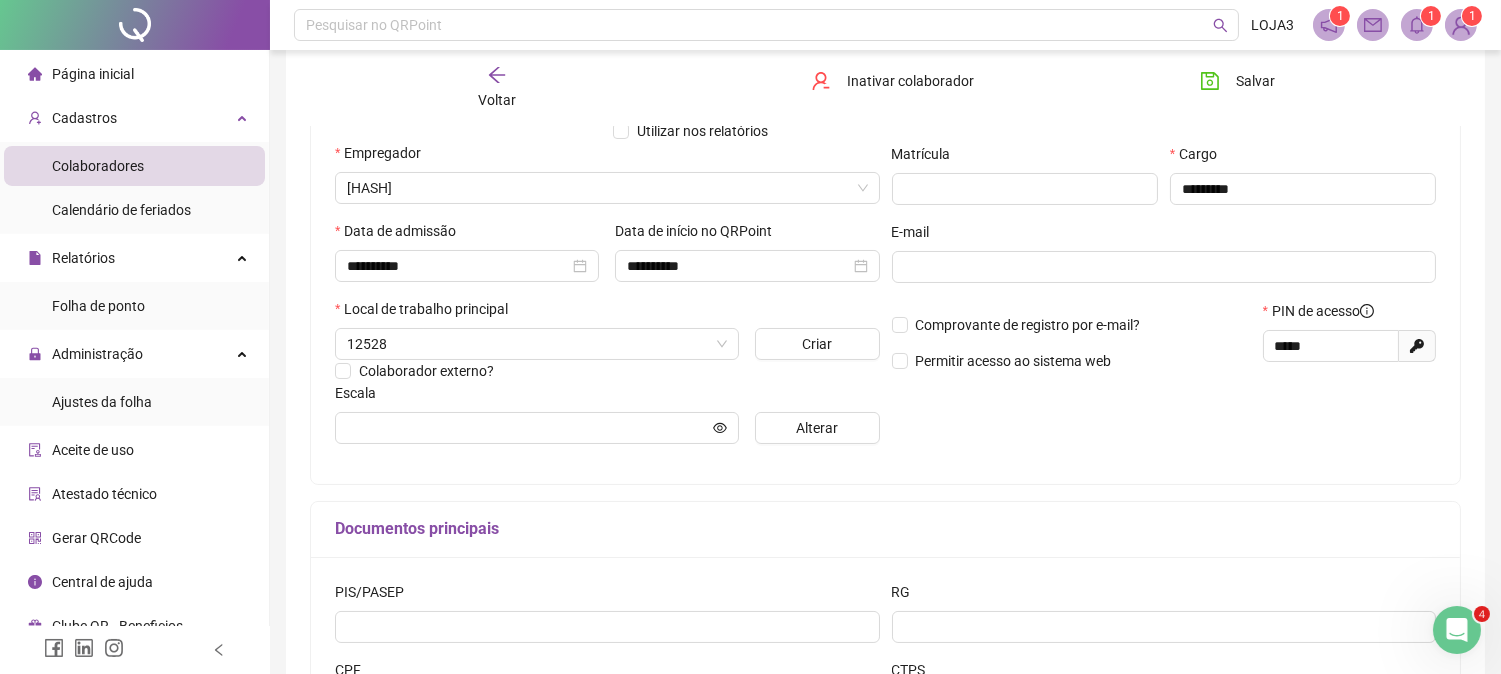 type on "**********" 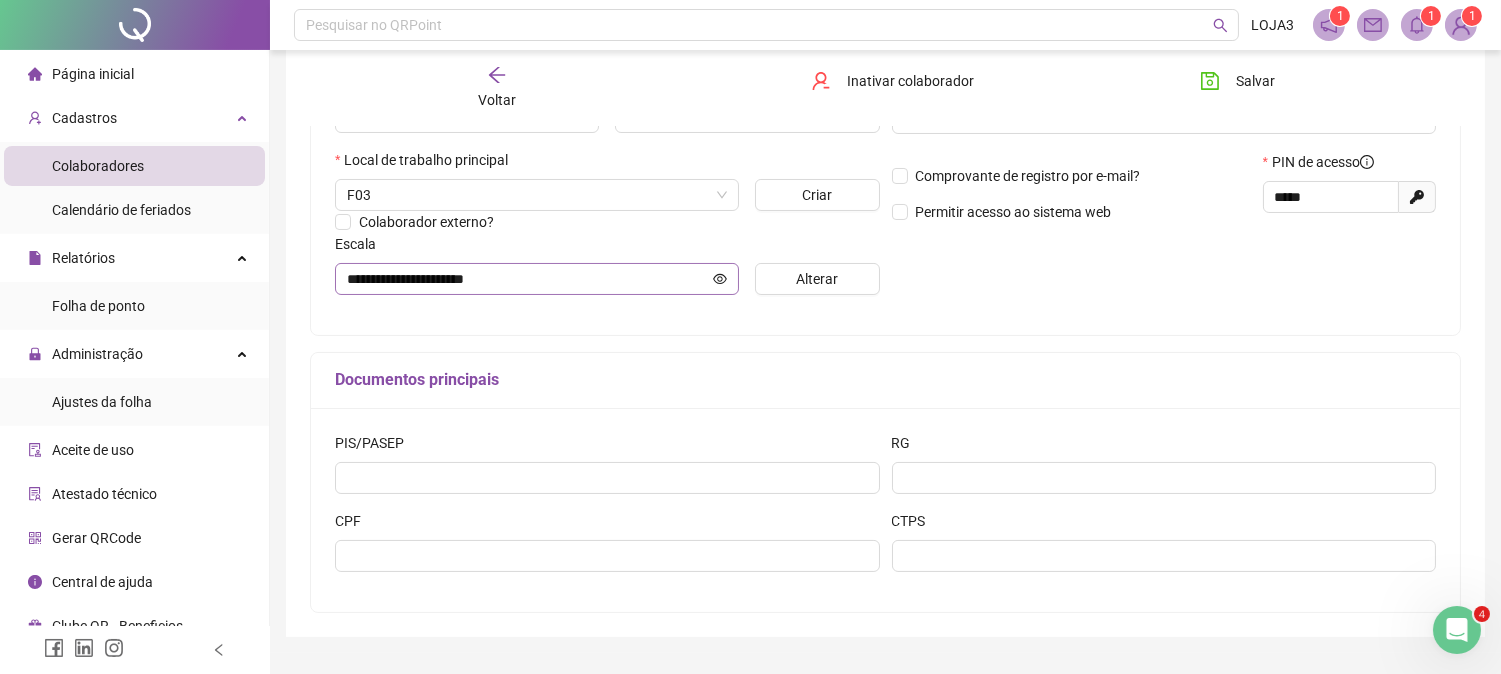 scroll, scrollTop: 471, scrollLeft: 0, axis: vertical 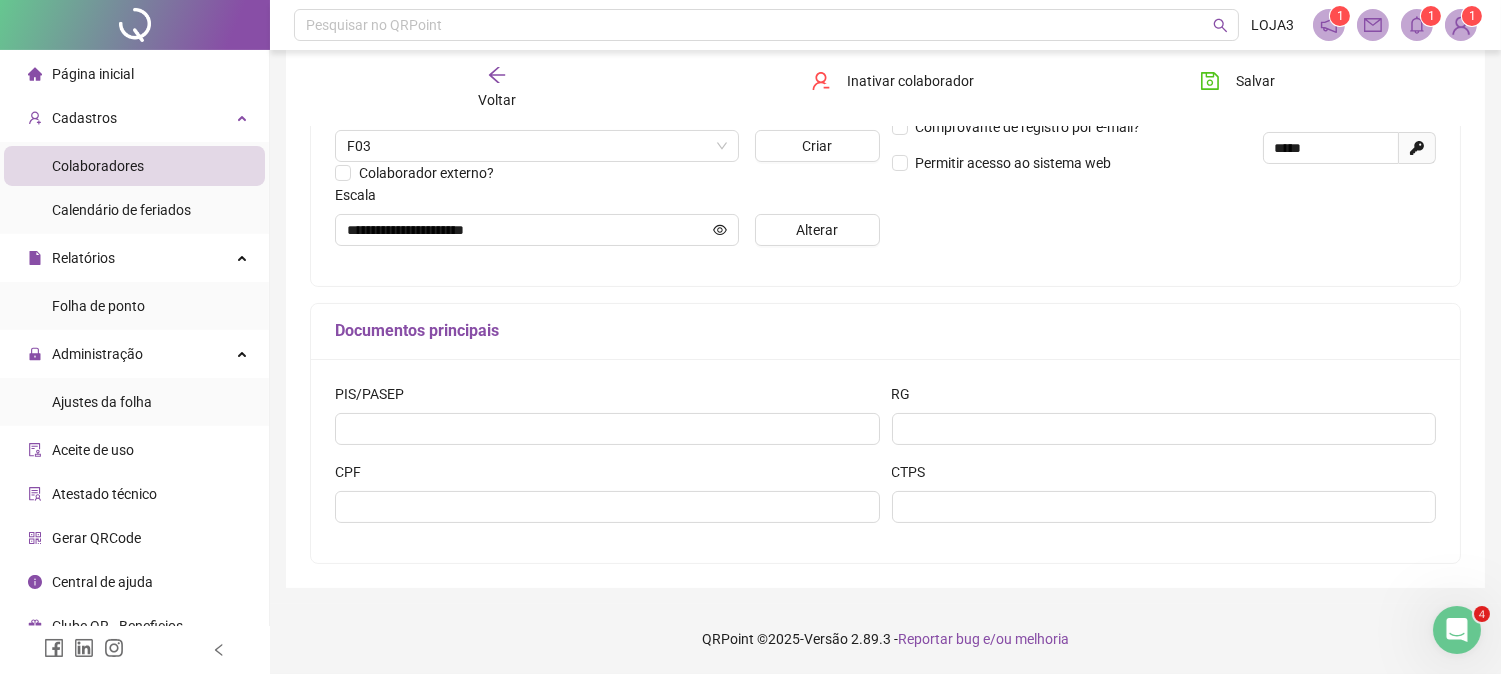 click 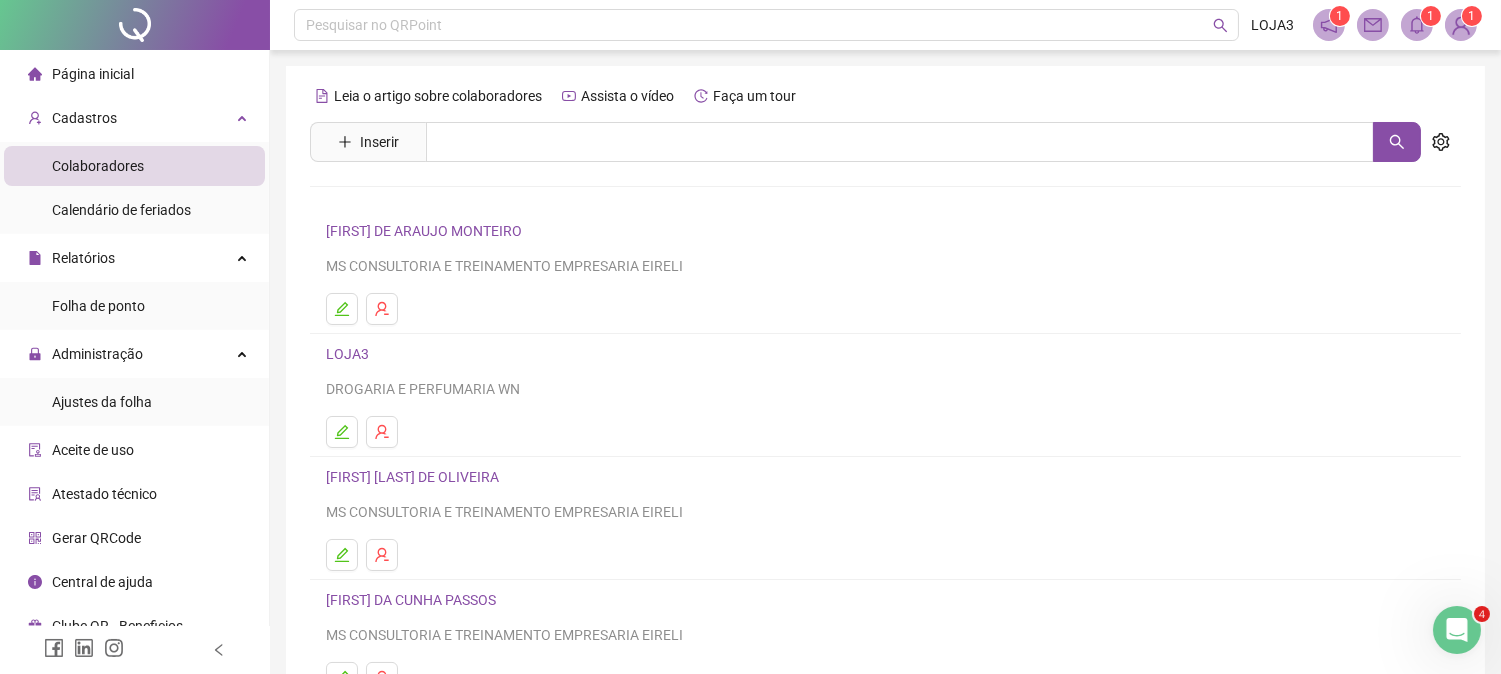 click on "Página inicial" at bounding box center (93, 74) 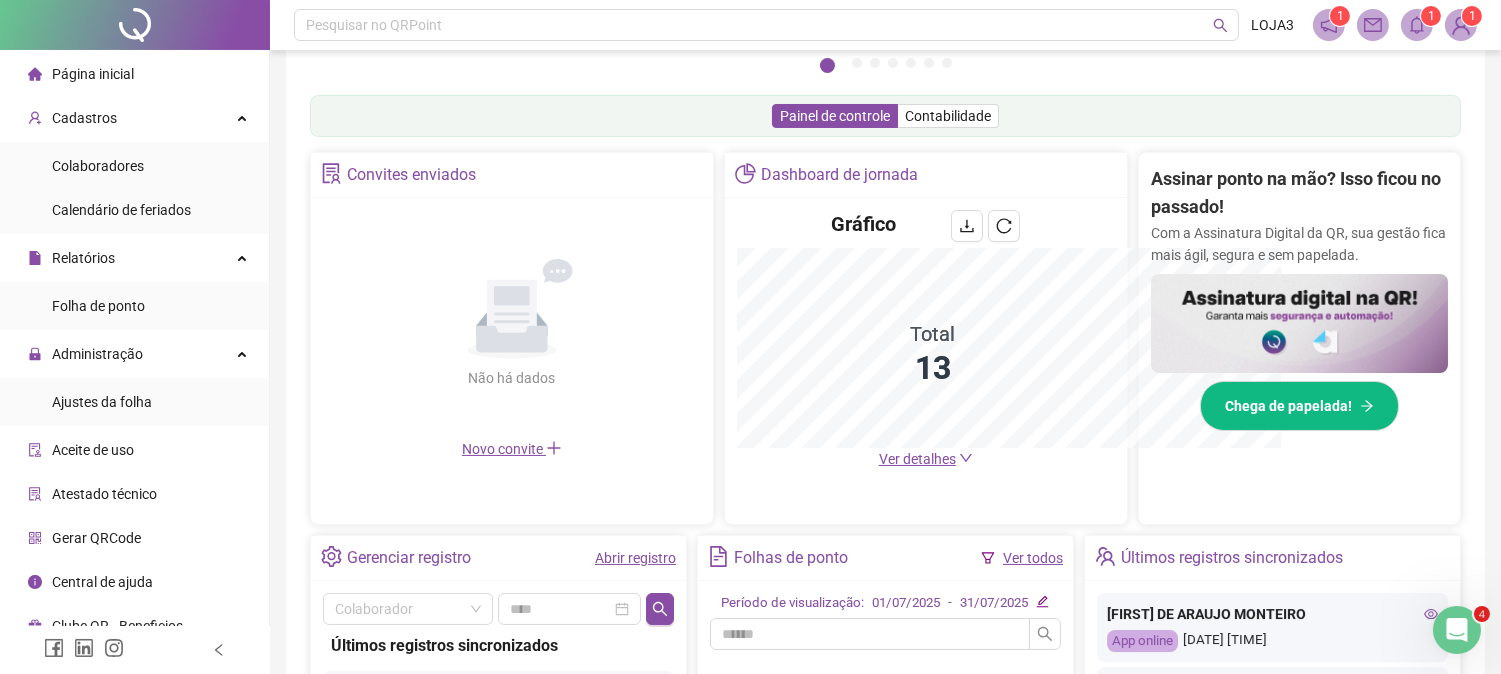 scroll, scrollTop: 584, scrollLeft: 0, axis: vertical 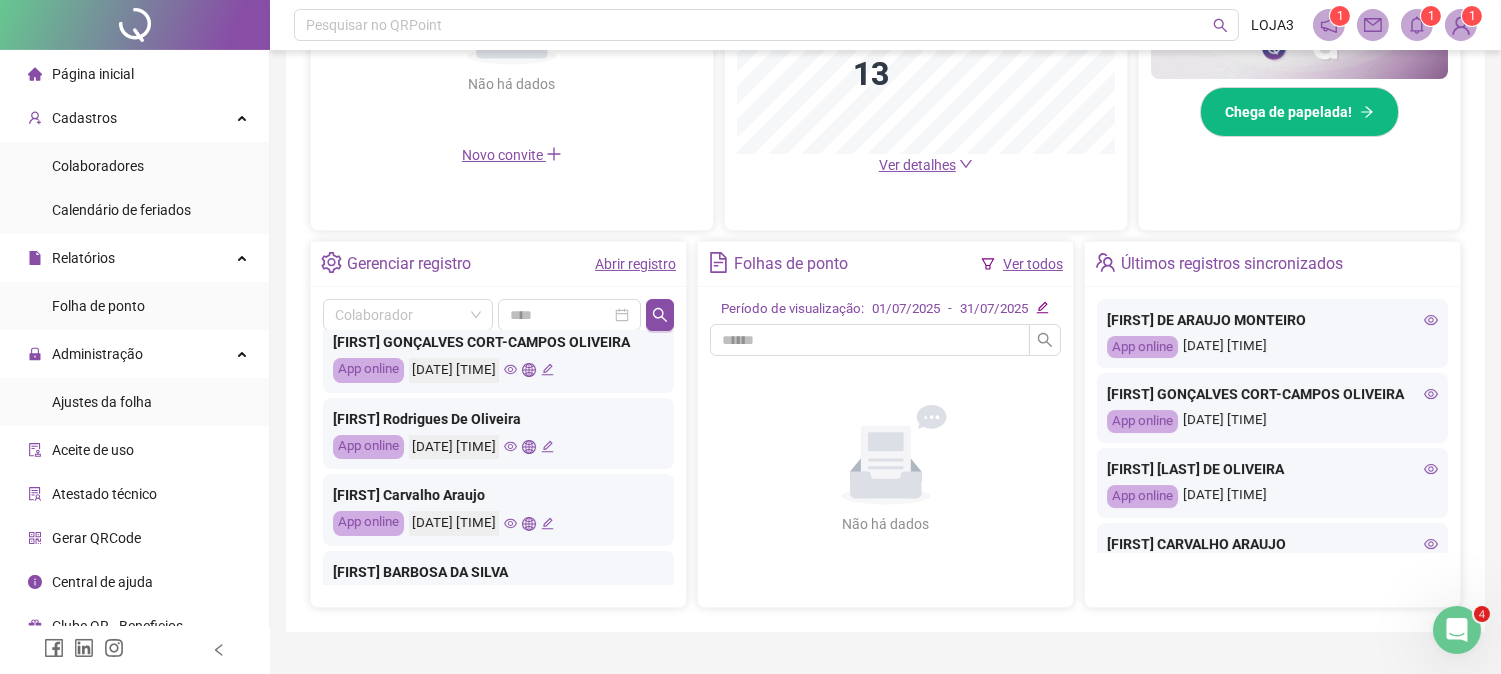 click 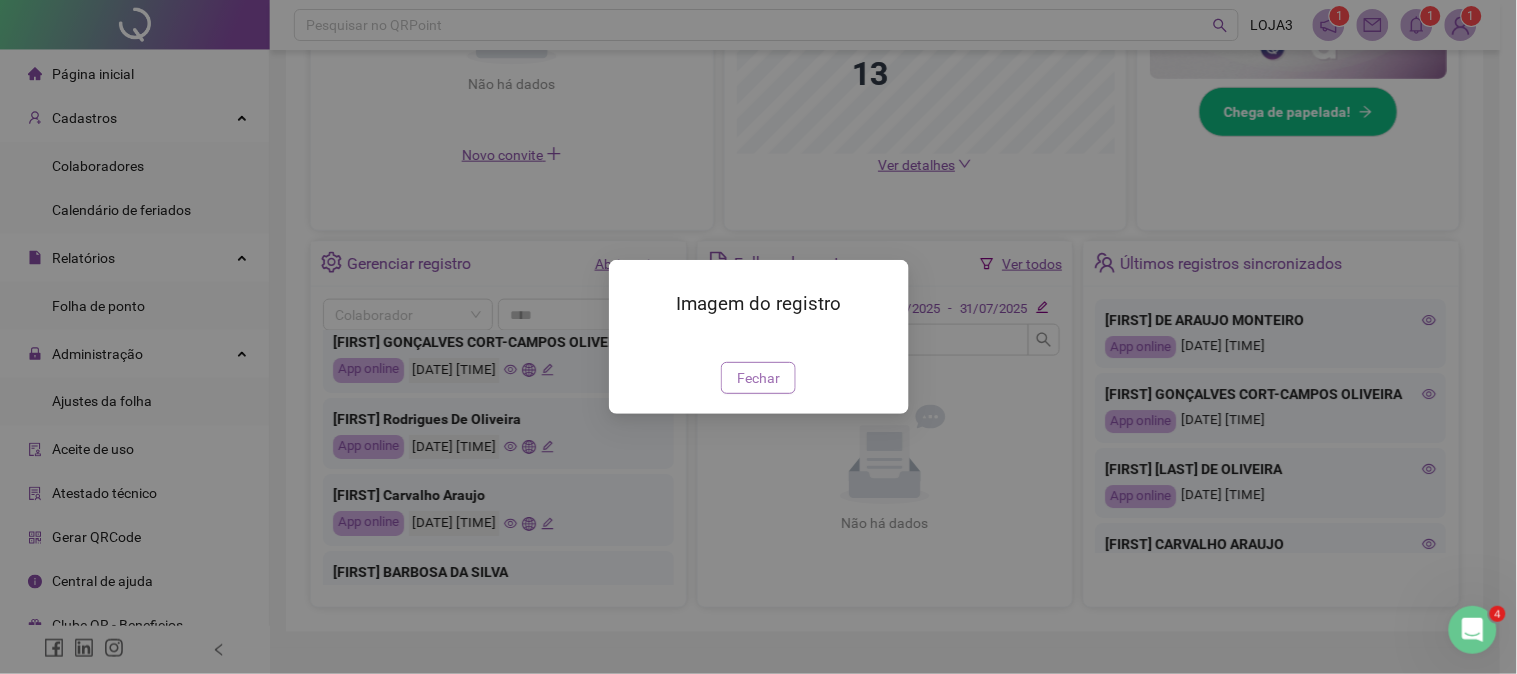 click on "Fechar" at bounding box center (758, 378) 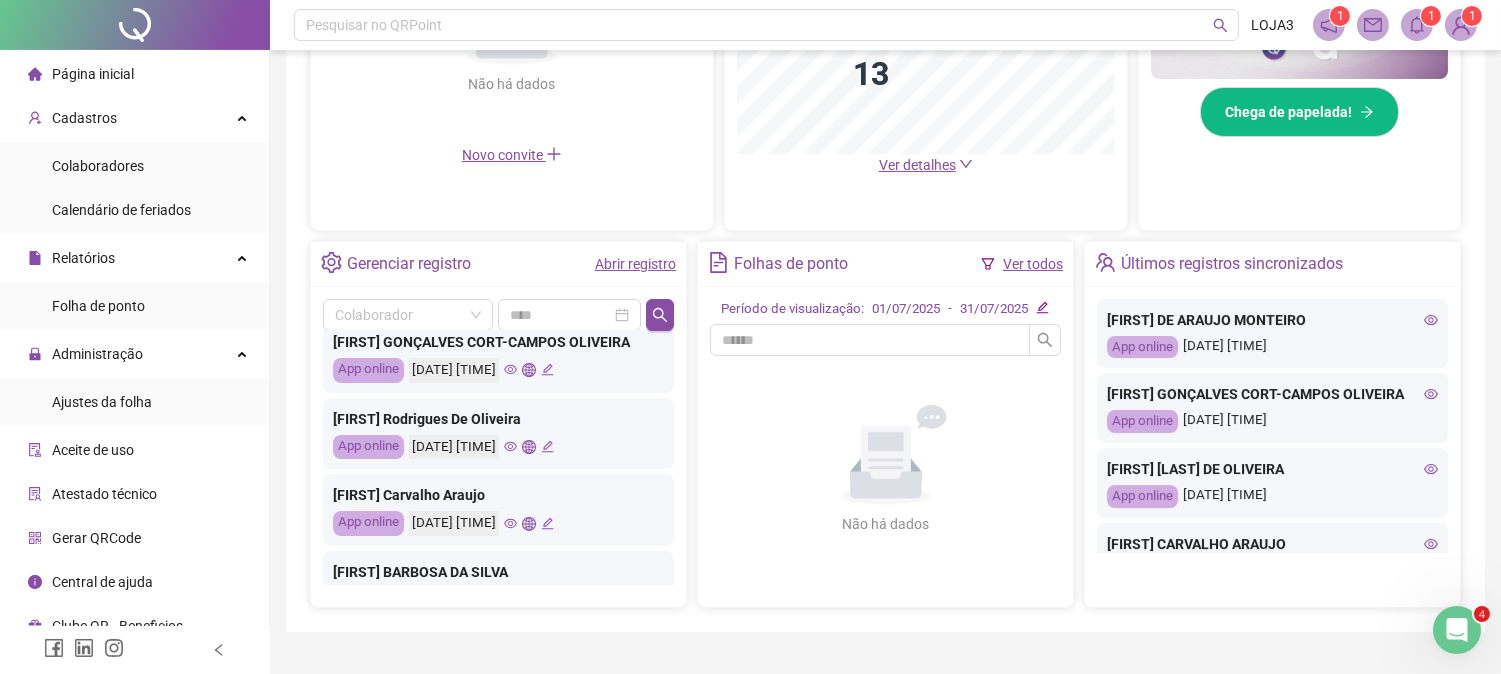 click 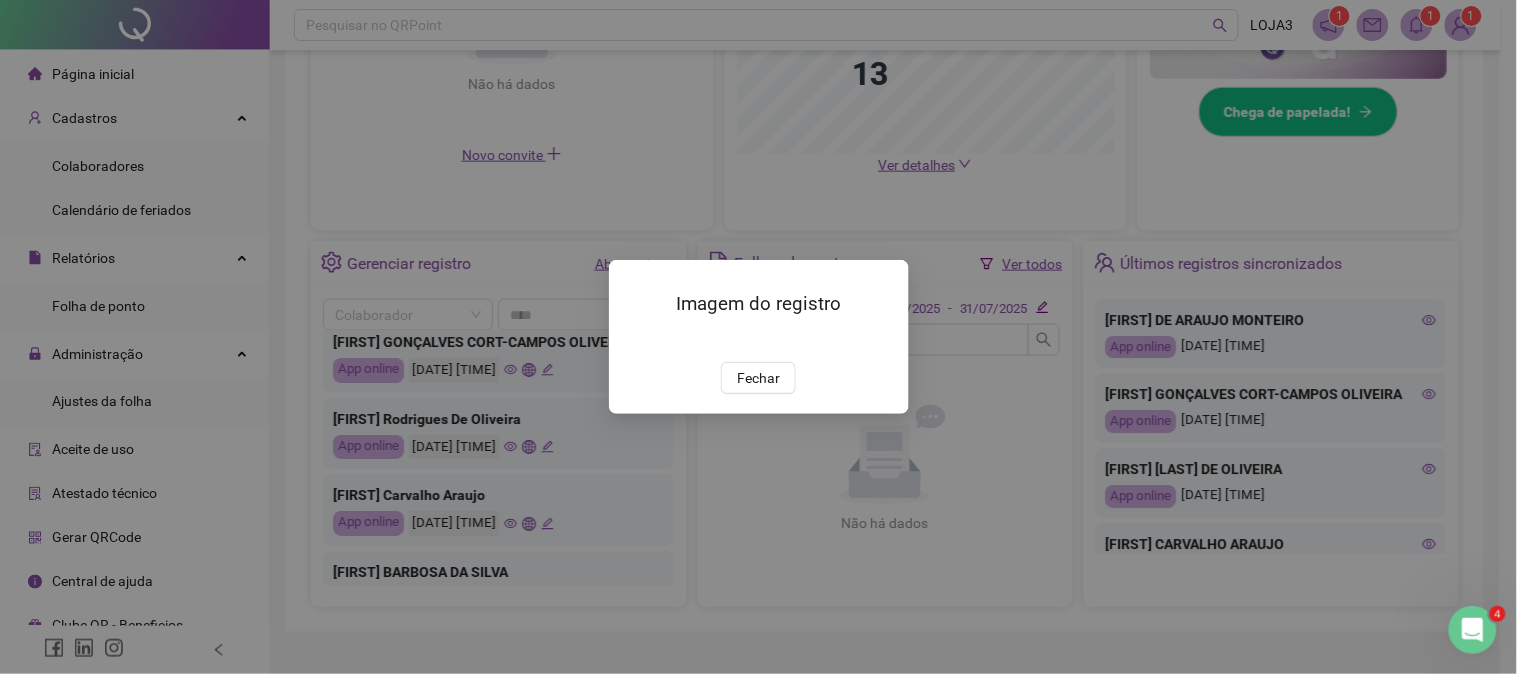 click on "Imagem do registro Fechar" at bounding box center (758, 337) 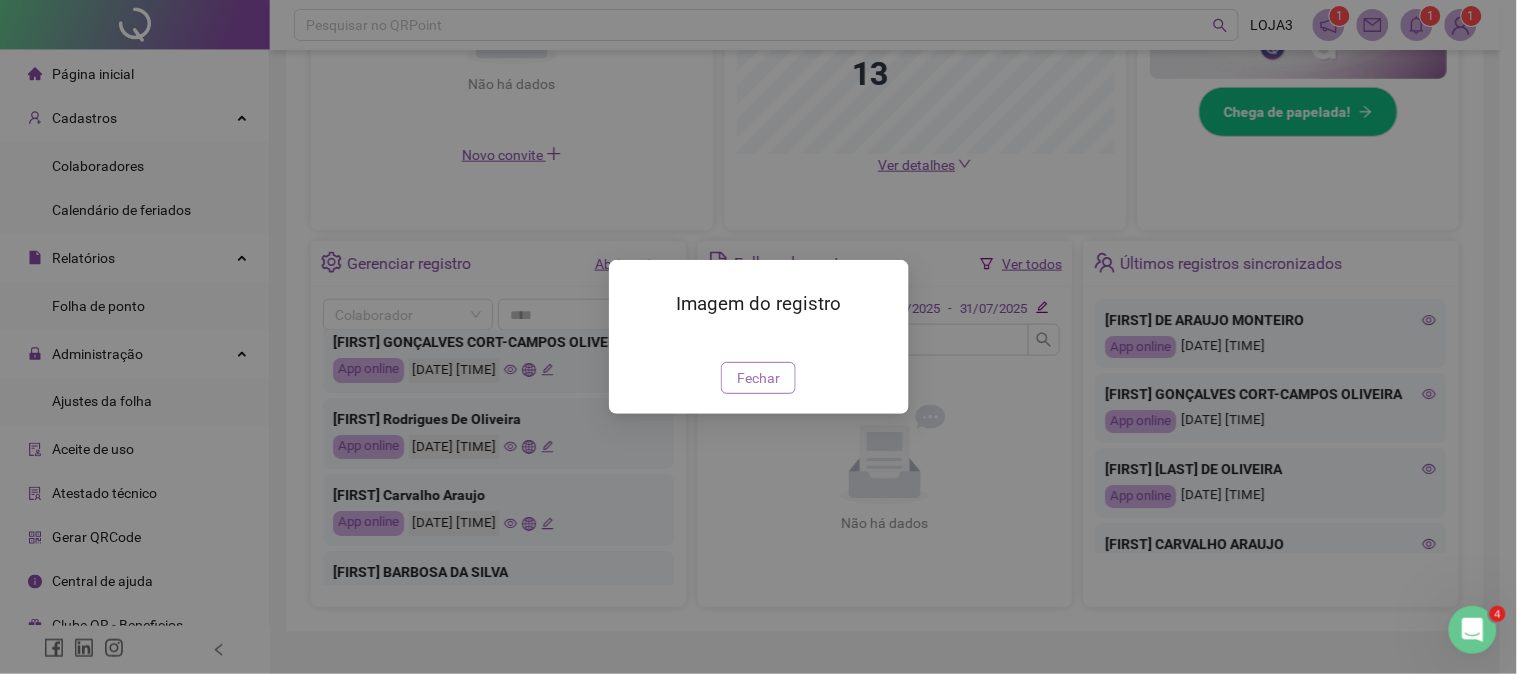 click on "Fechar" at bounding box center [758, 378] 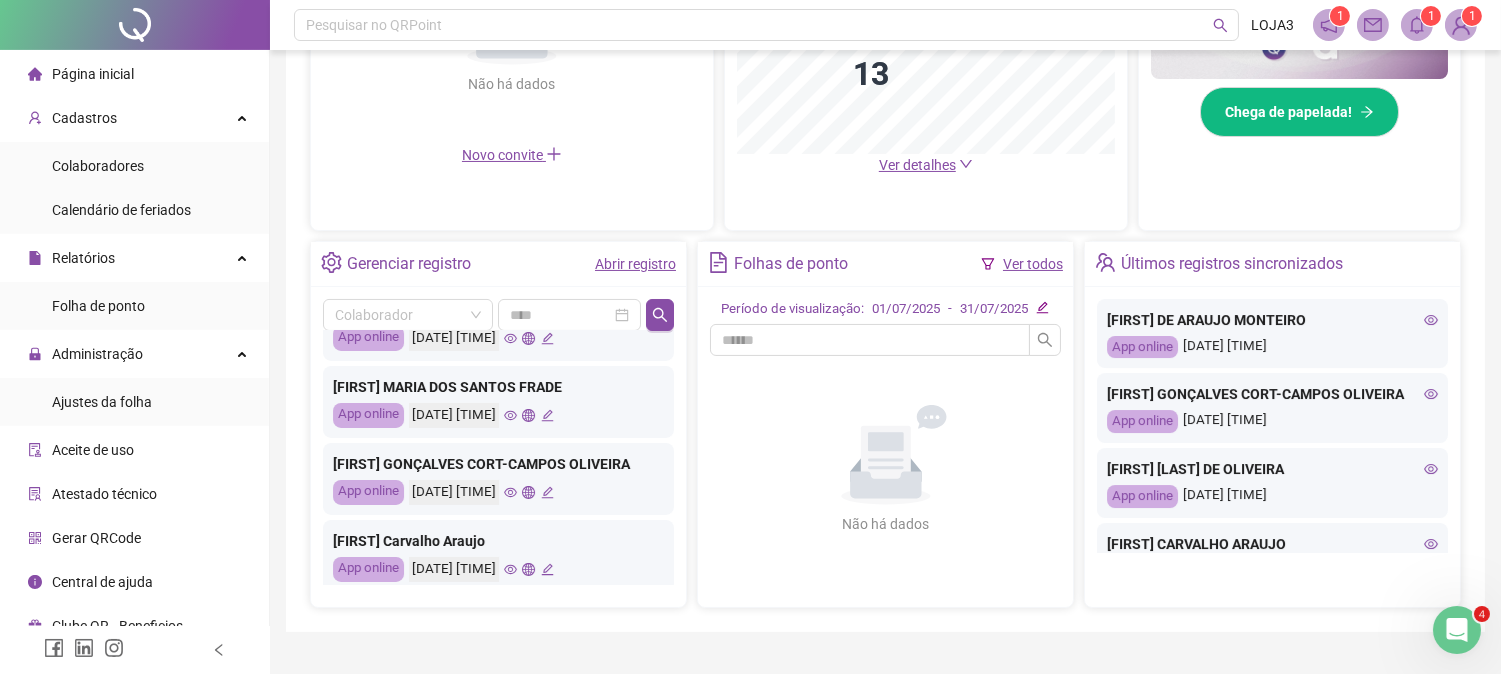 scroll, scrollTop: 940, scrollLeft: 0, axis: vertical 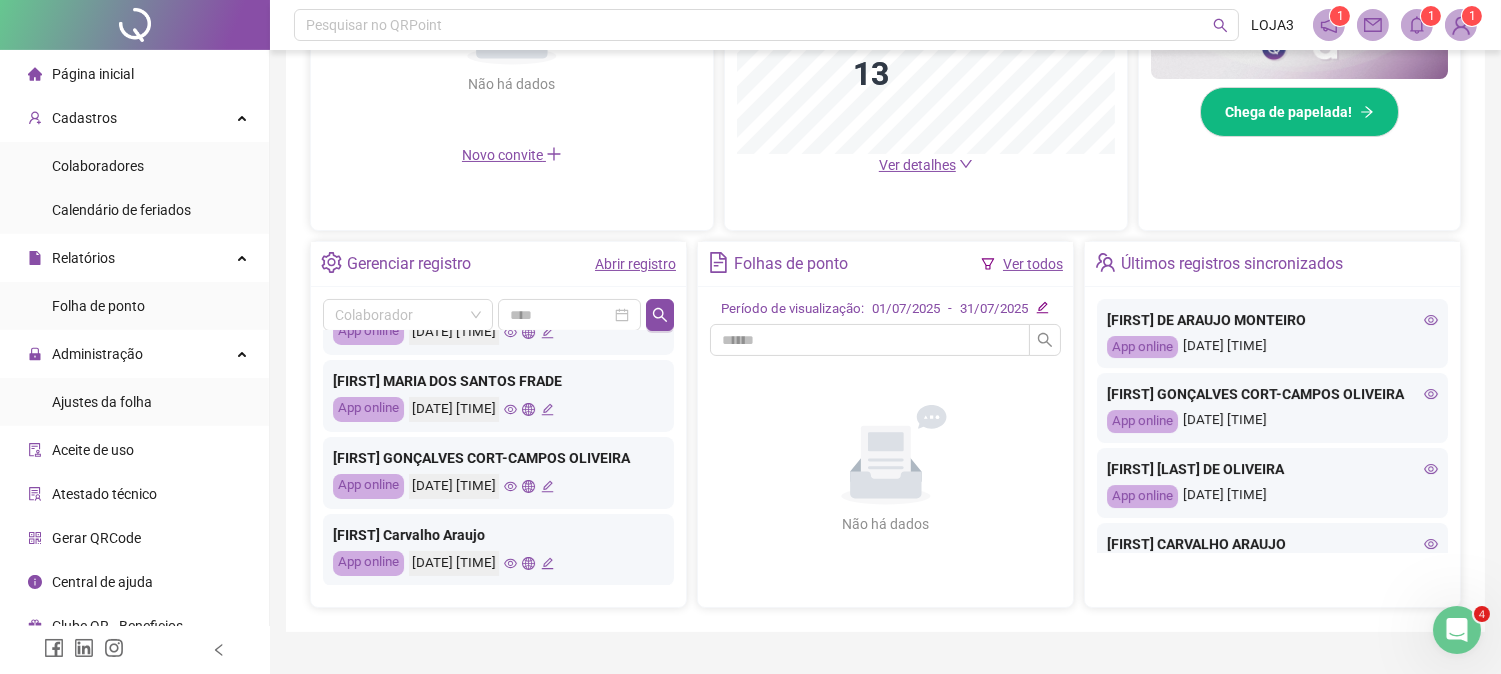 click 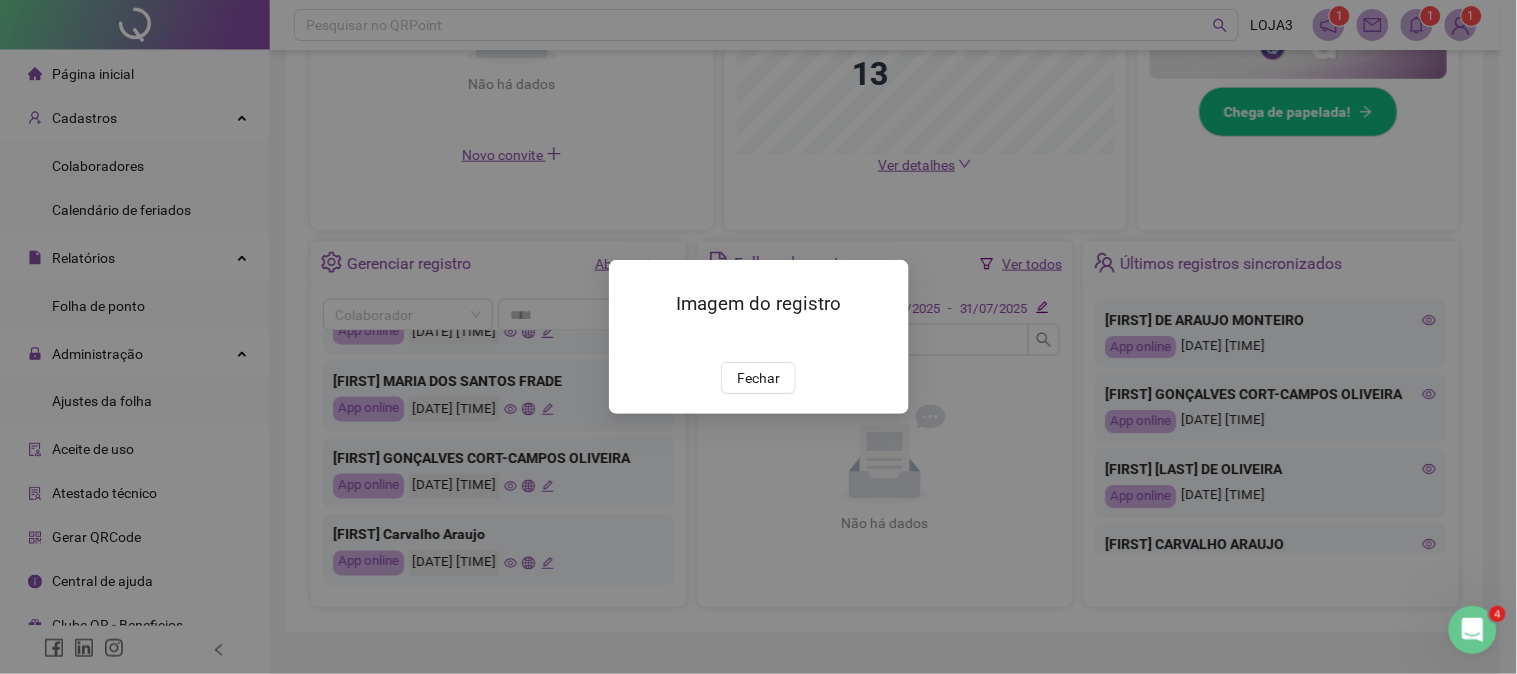 click on "Imagem do registro Fechar" at bounding box center (758, 337) 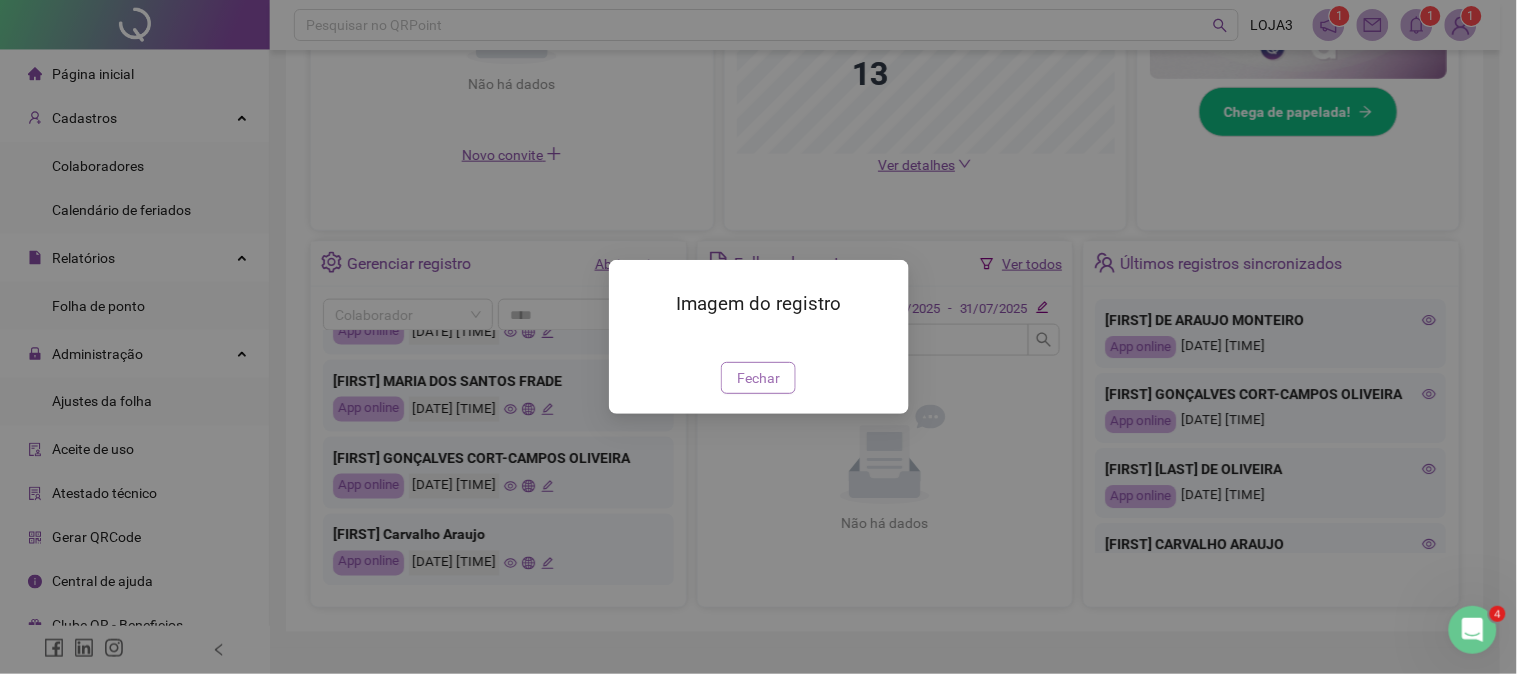 click on "Fechar" at bounding box center [758, 378] 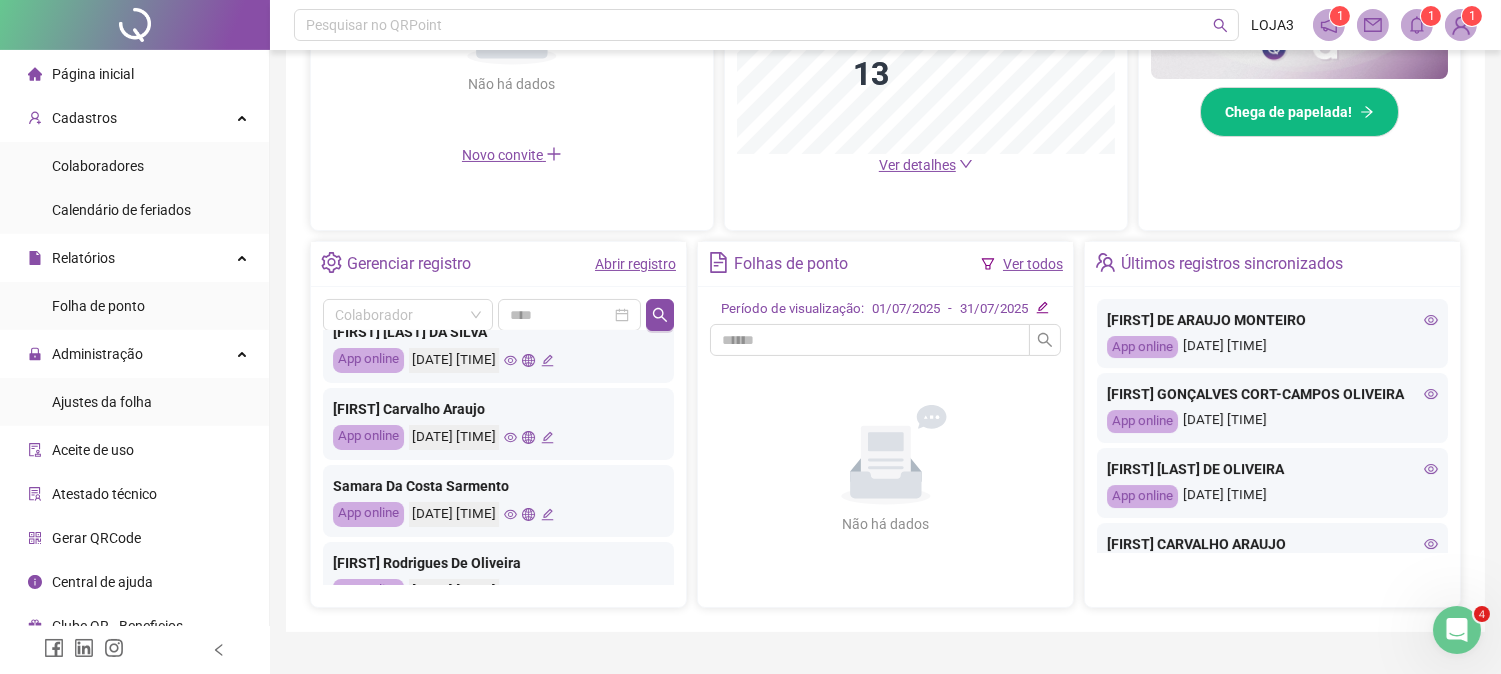 scroll, scrollTop: 940, scrollLeft: 0, axis: vertical 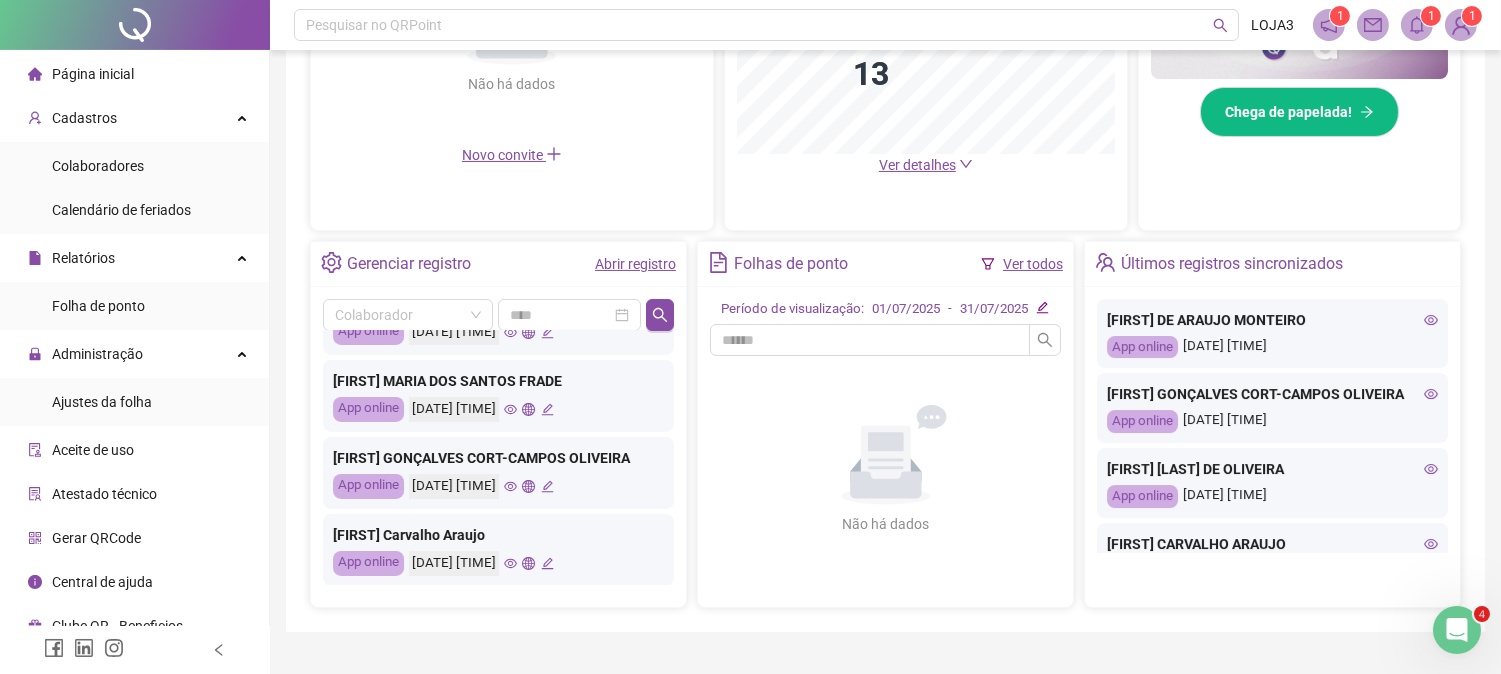 click 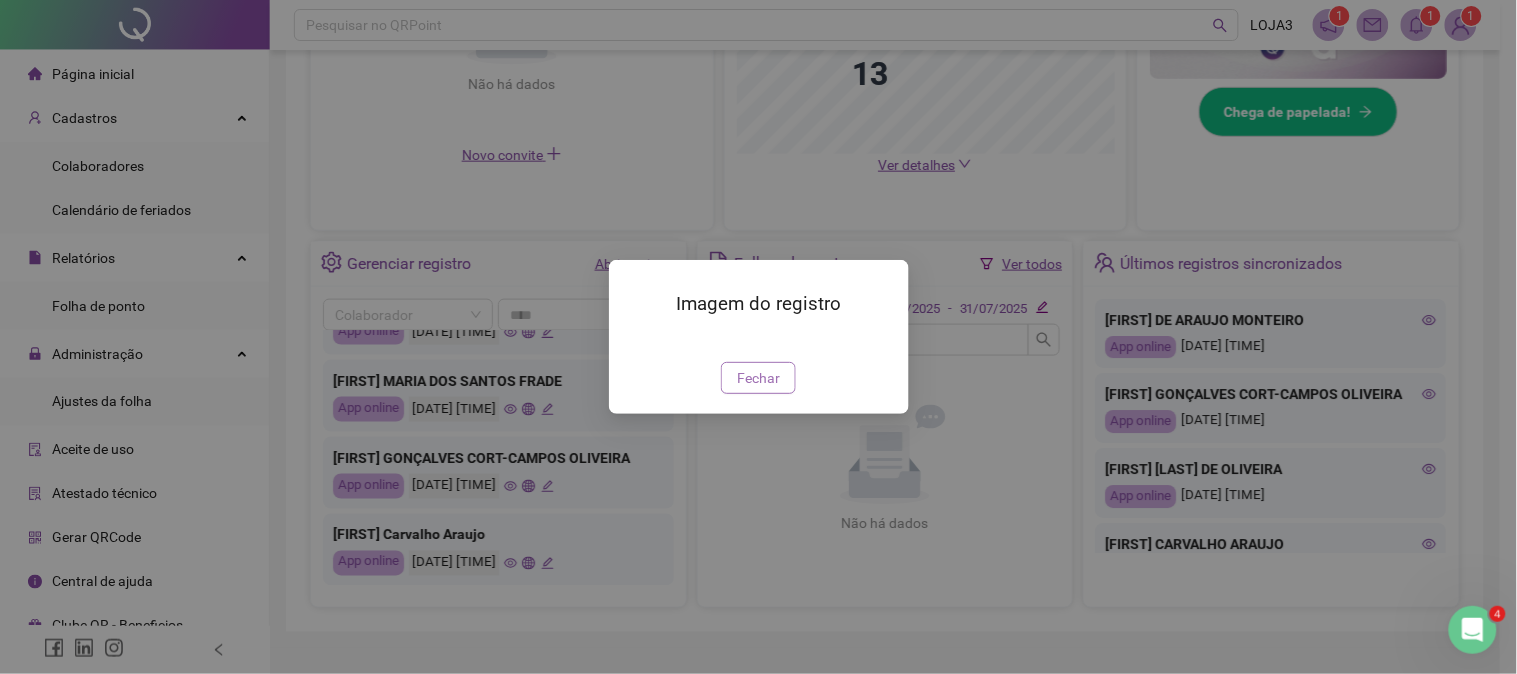 click on "Fechar" at bounding box center (758, 378) 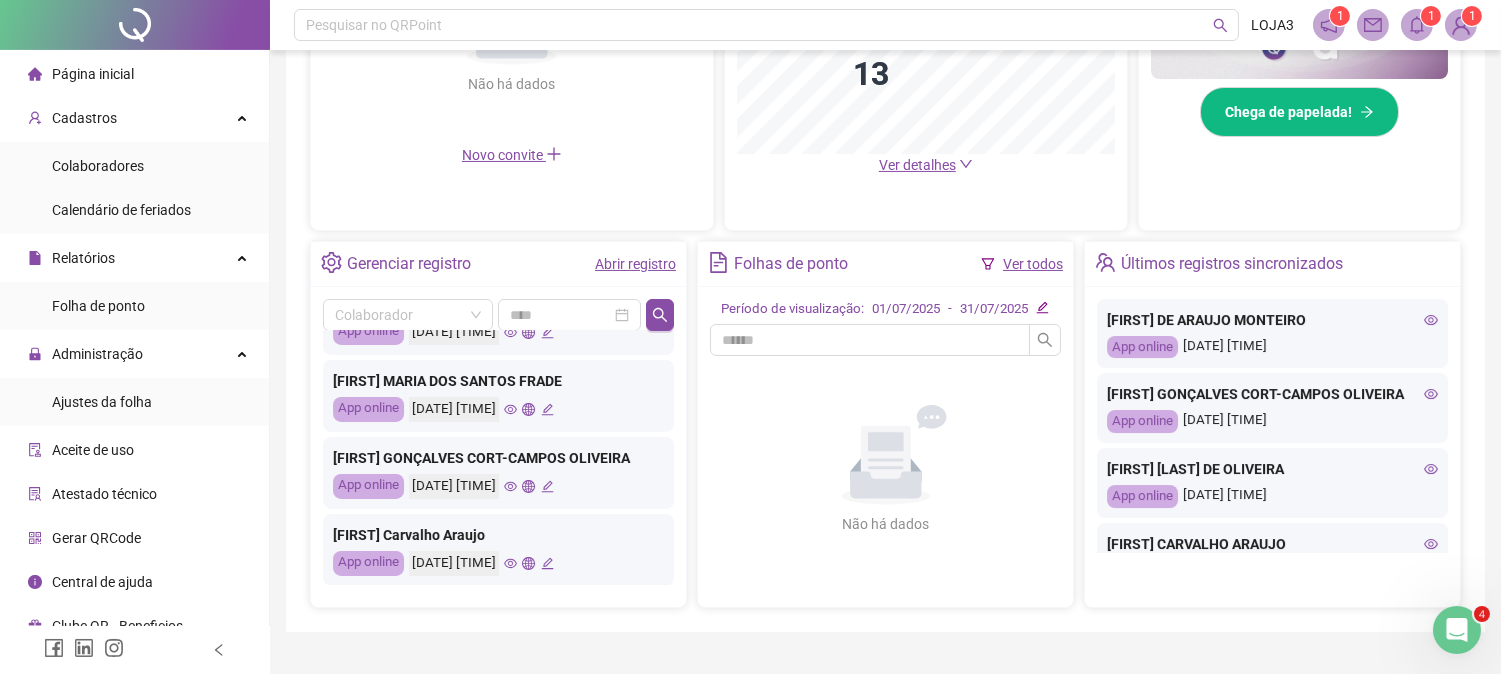 scroll, scrollTop: 681, scrollLeft: 0, axis: vertical 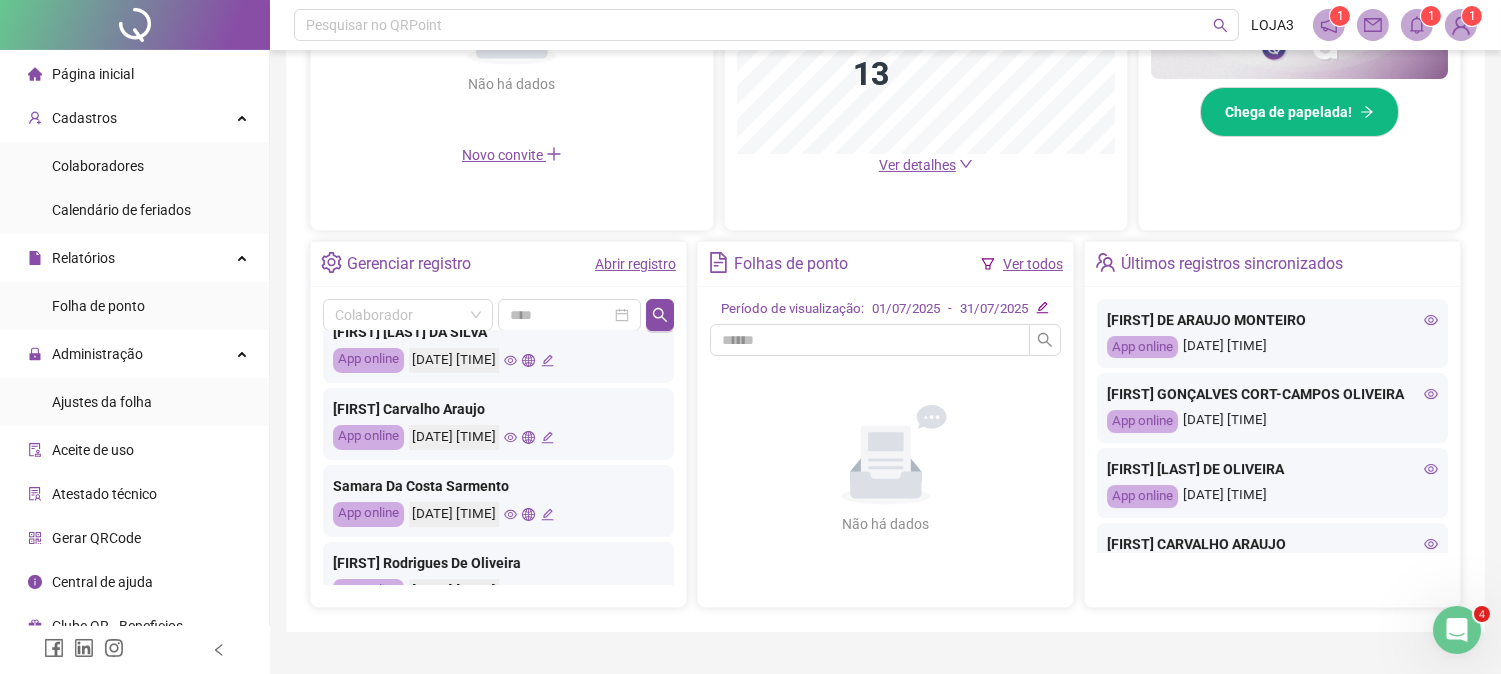 click 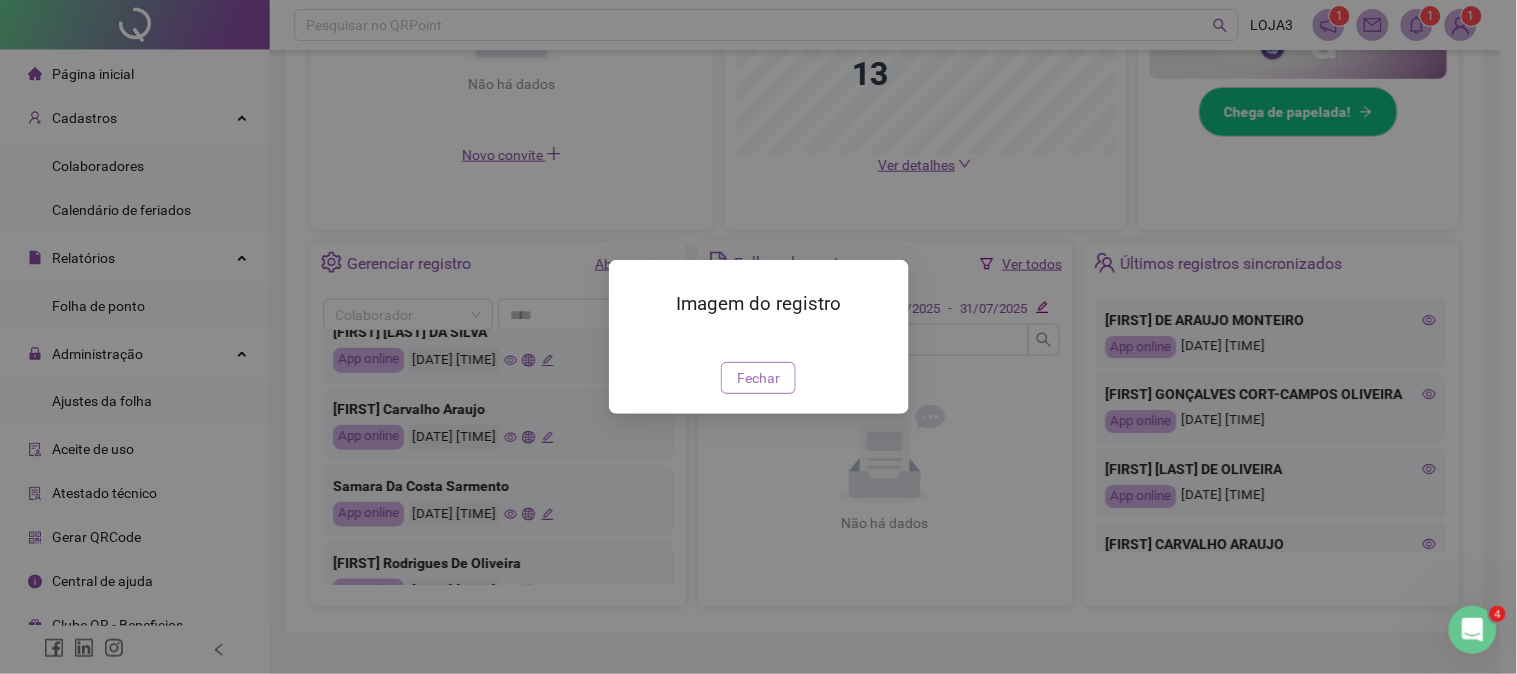 click on "Fechar" at bounding box center [758, 378] 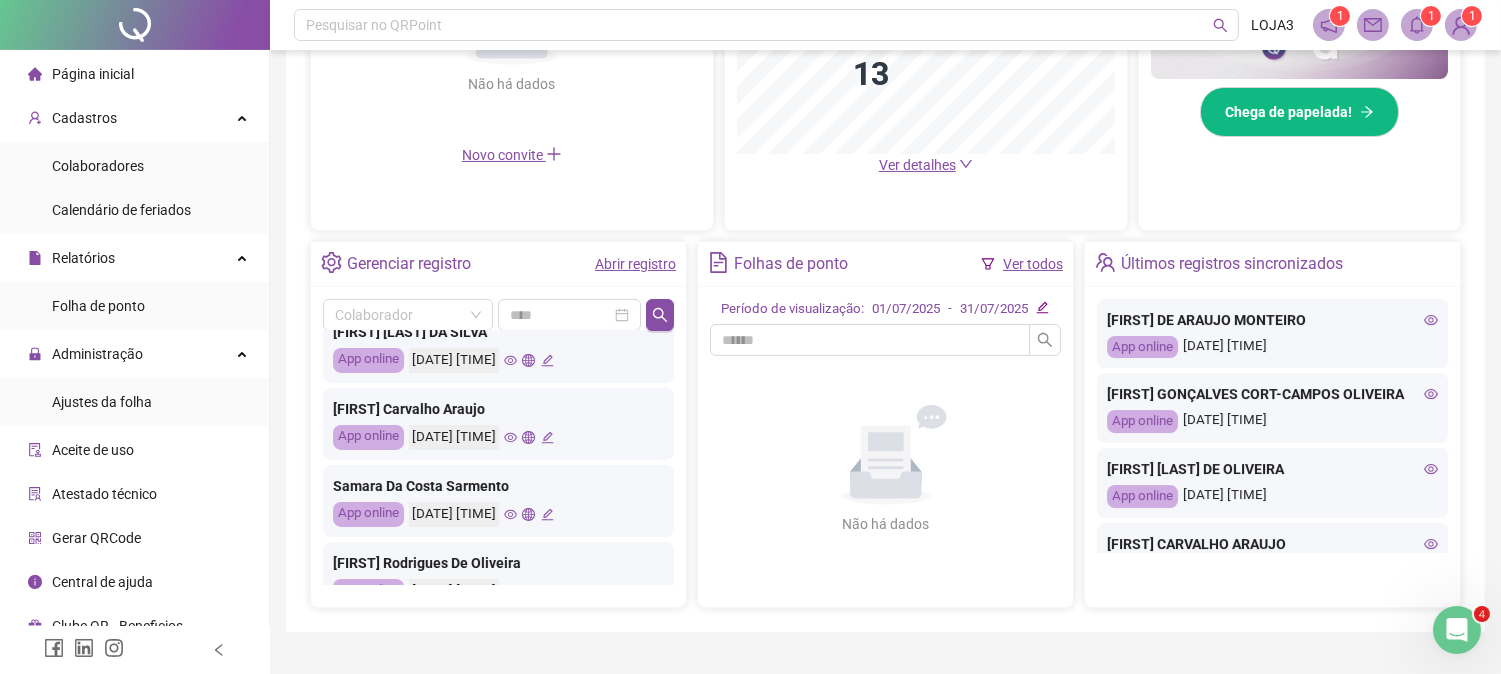 click 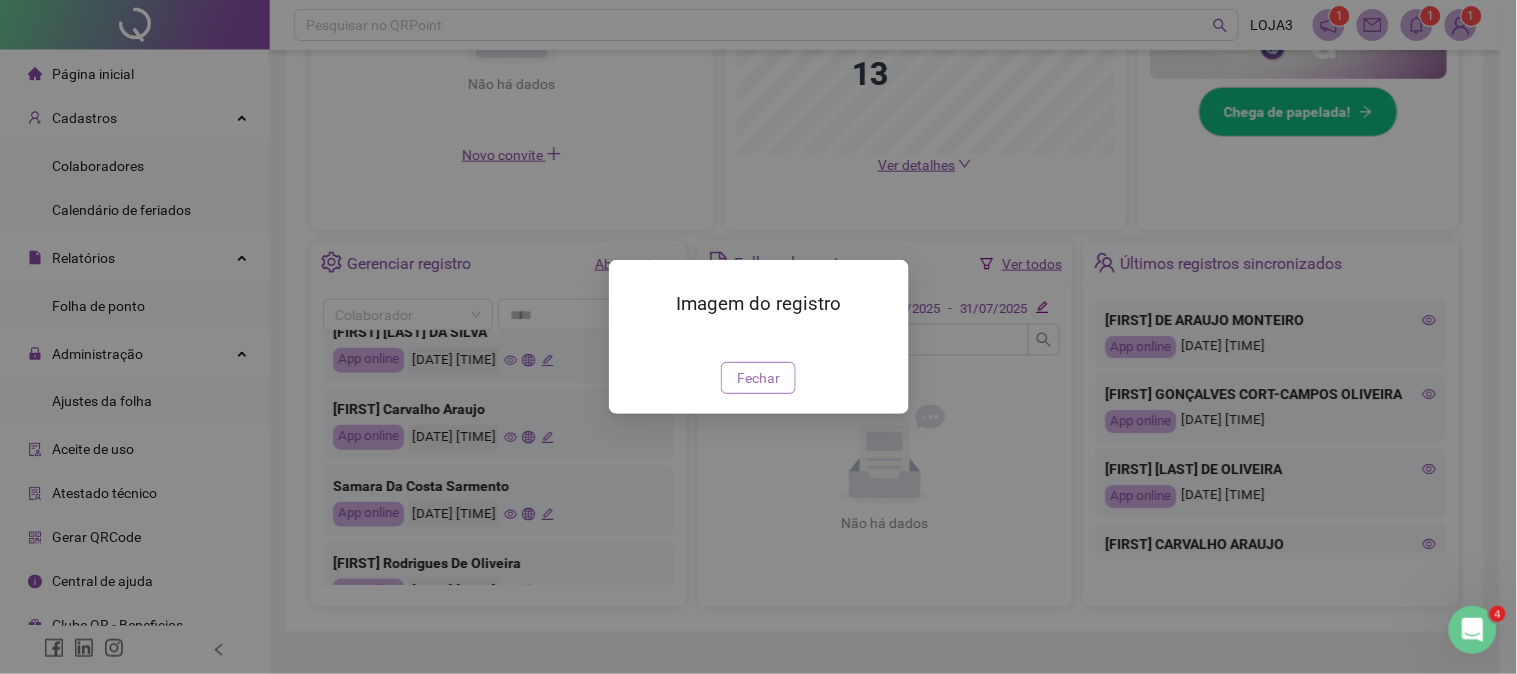 click on "Fechar" at bounding box center [758, 378] 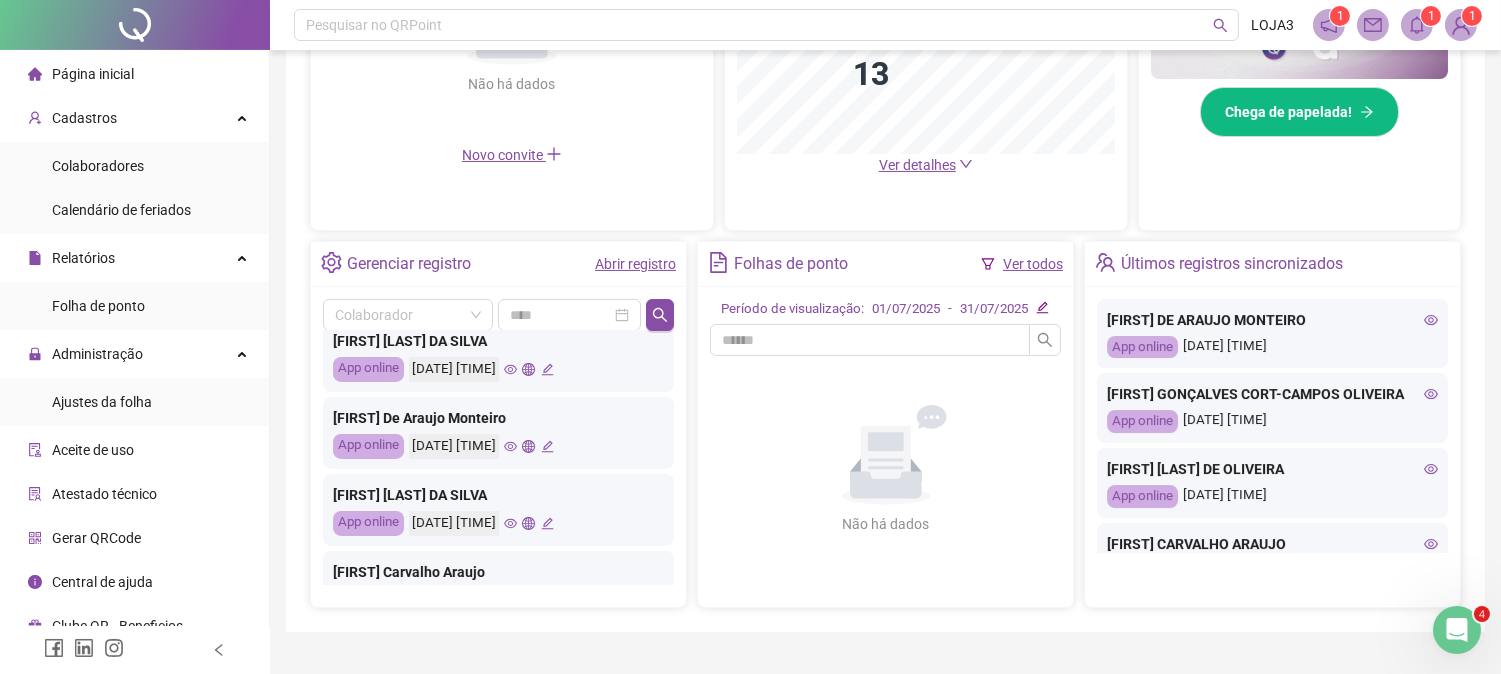 scroll, scrollTop: 258, scrollLeft: 0, axis: vertical 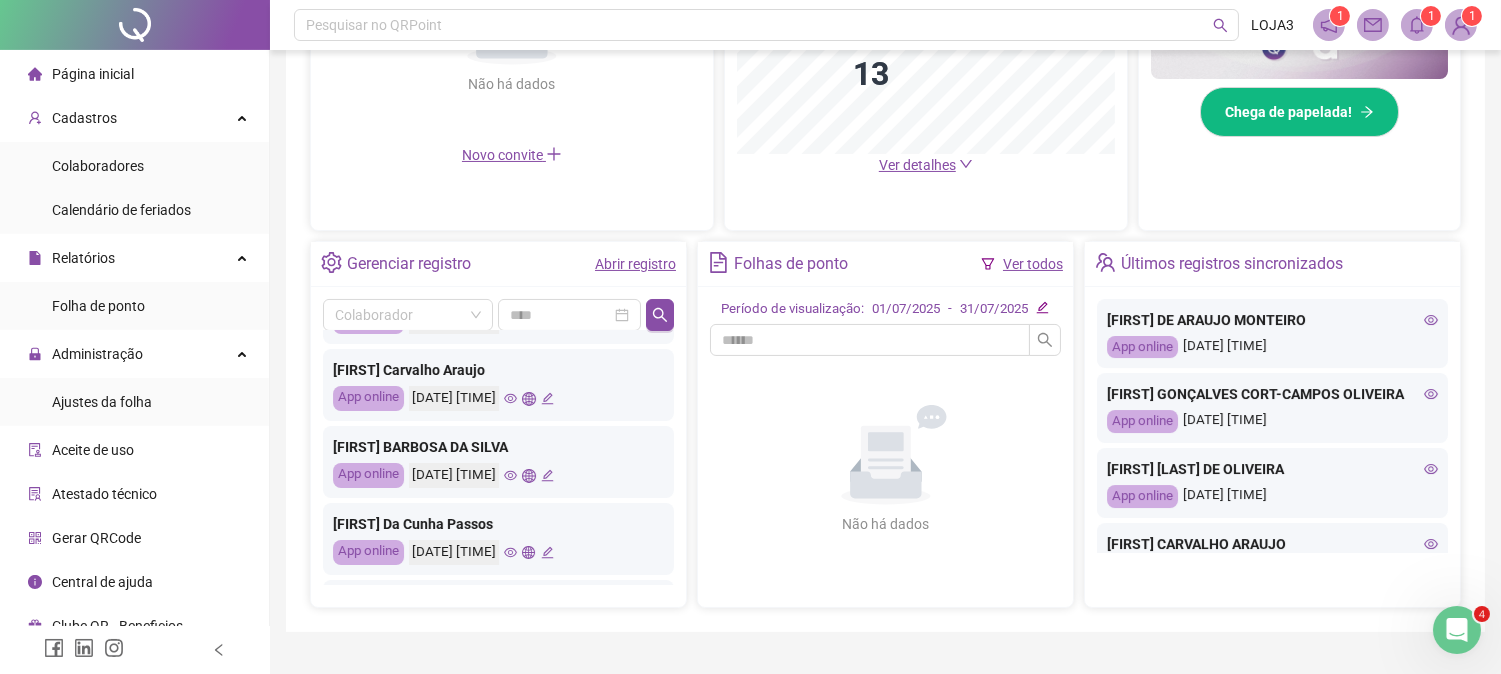 click 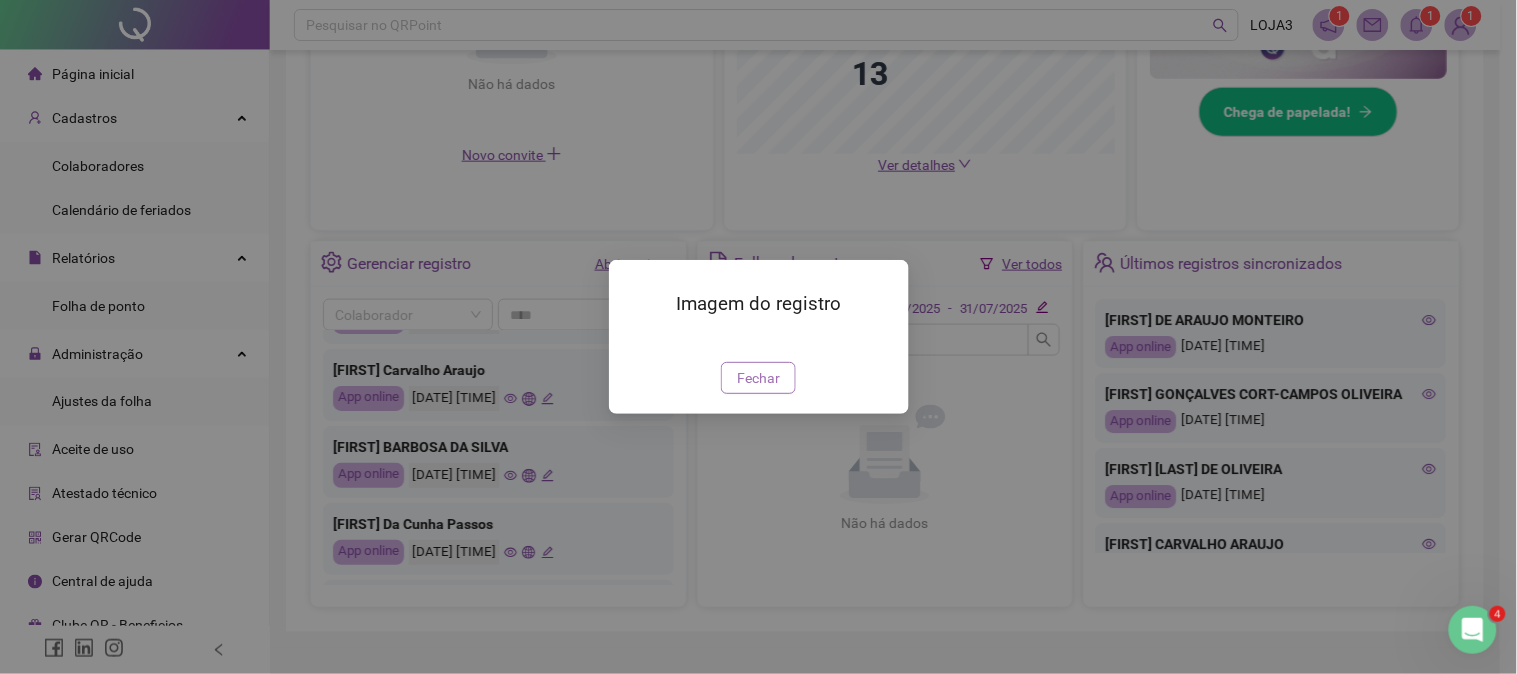 click on "Fechar" at bounding box center [758, 378] 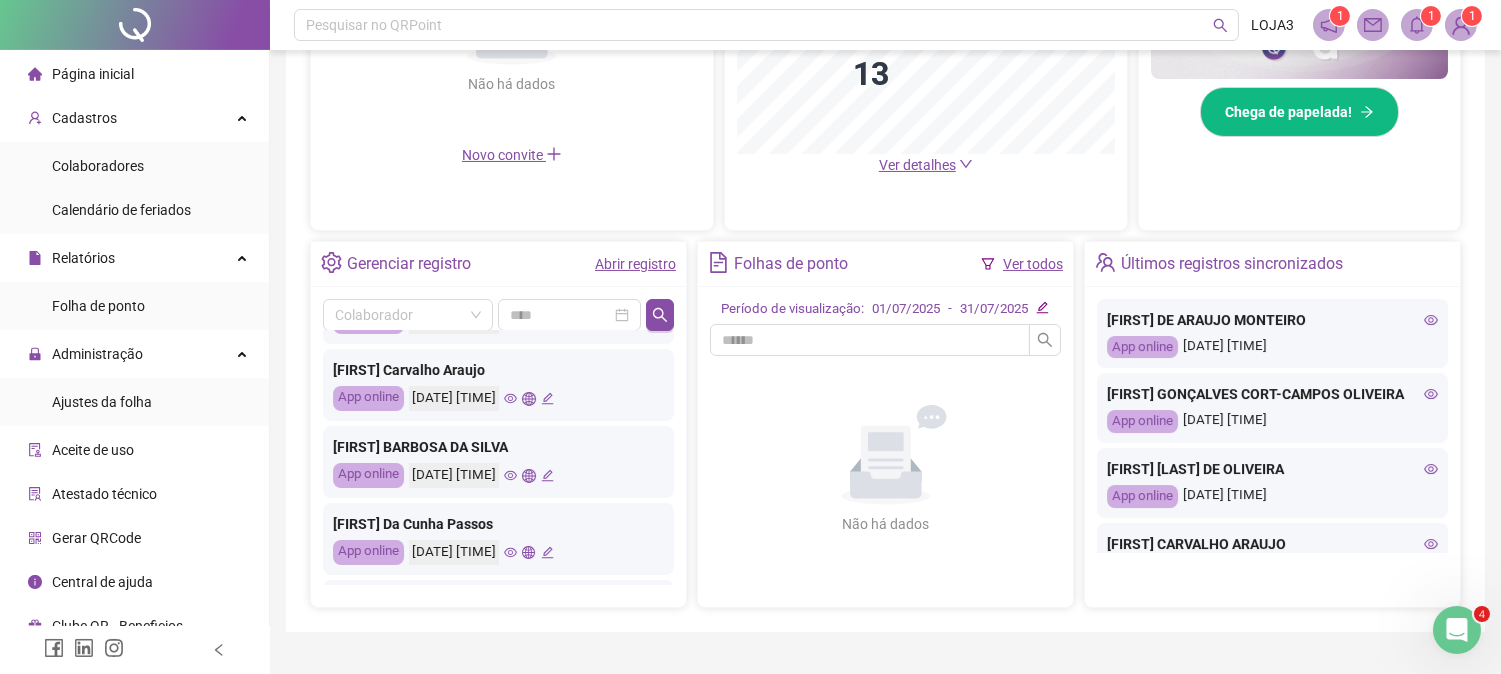 click 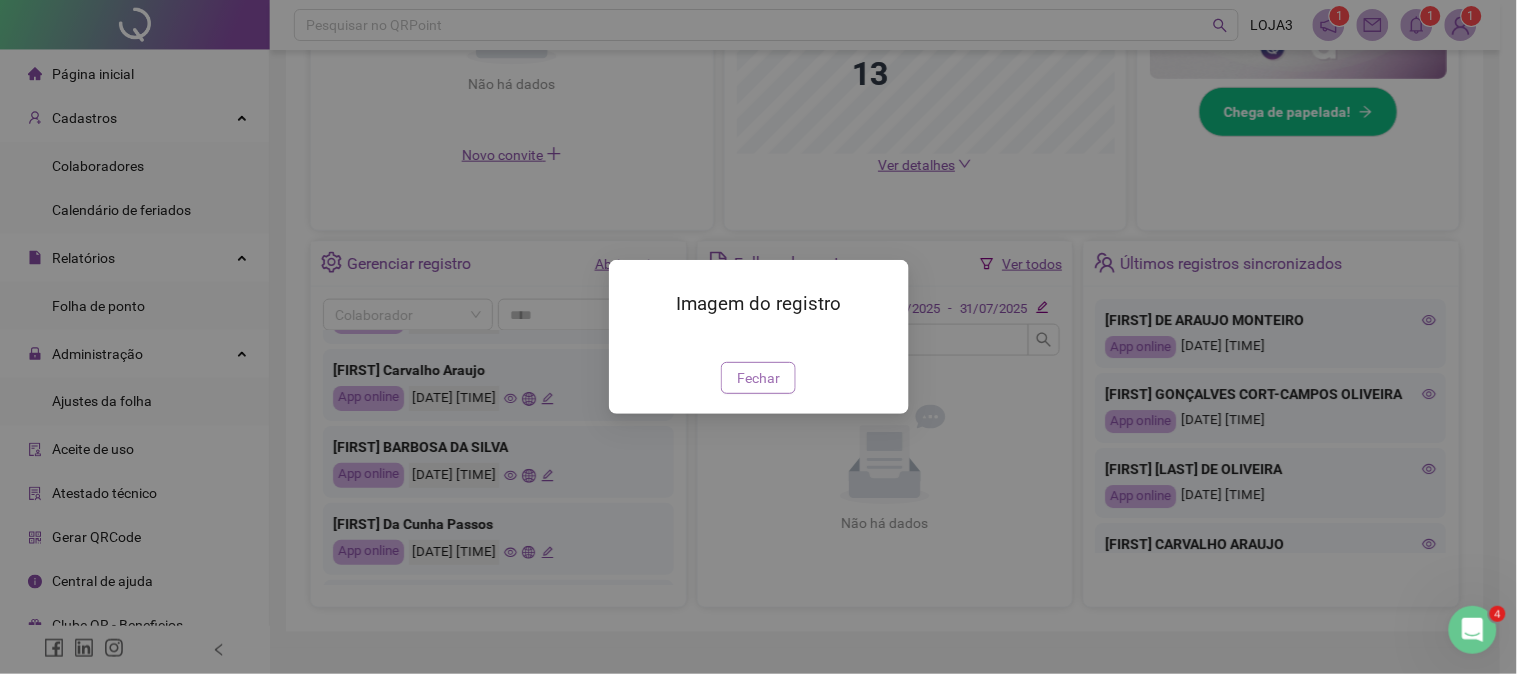 click on "Fechar" at bounding box center (758, 378) 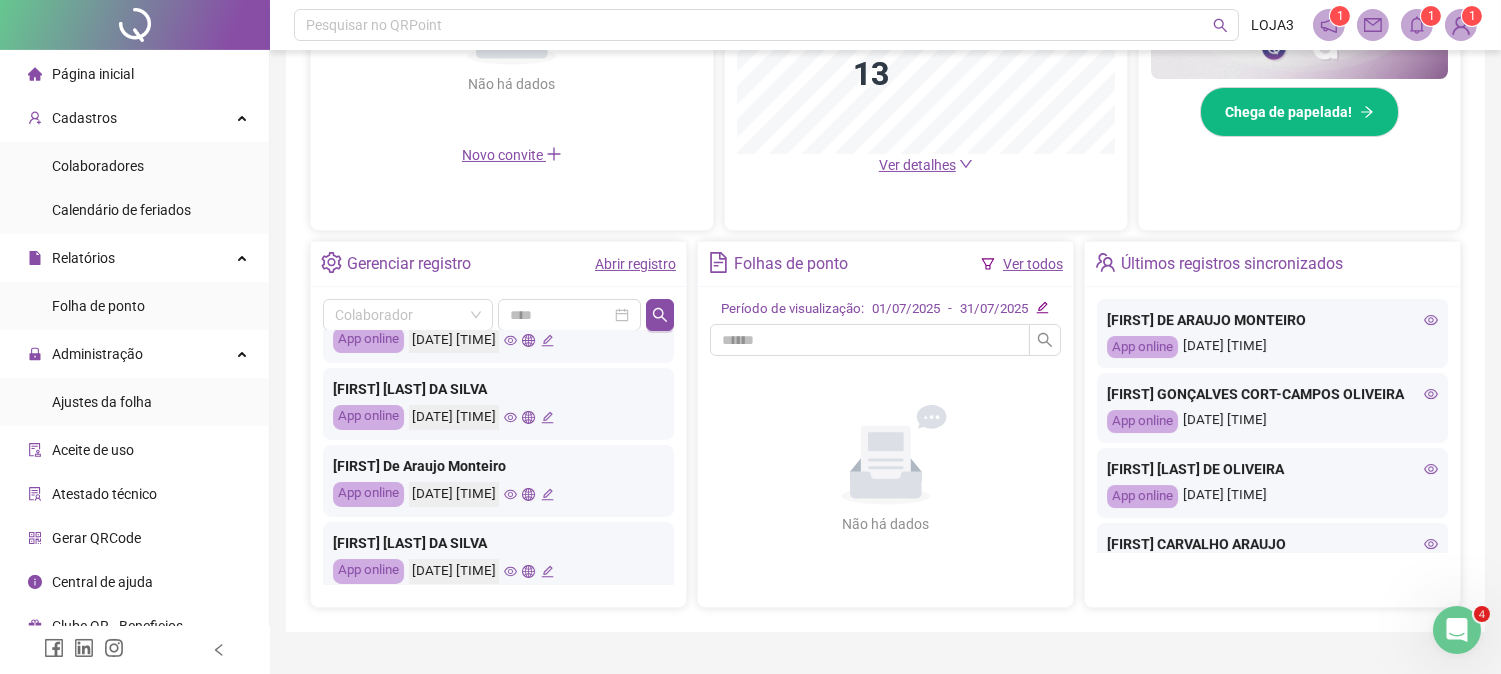scroll, scrollTop: 518, scrollLeft: 0, axis: vertical 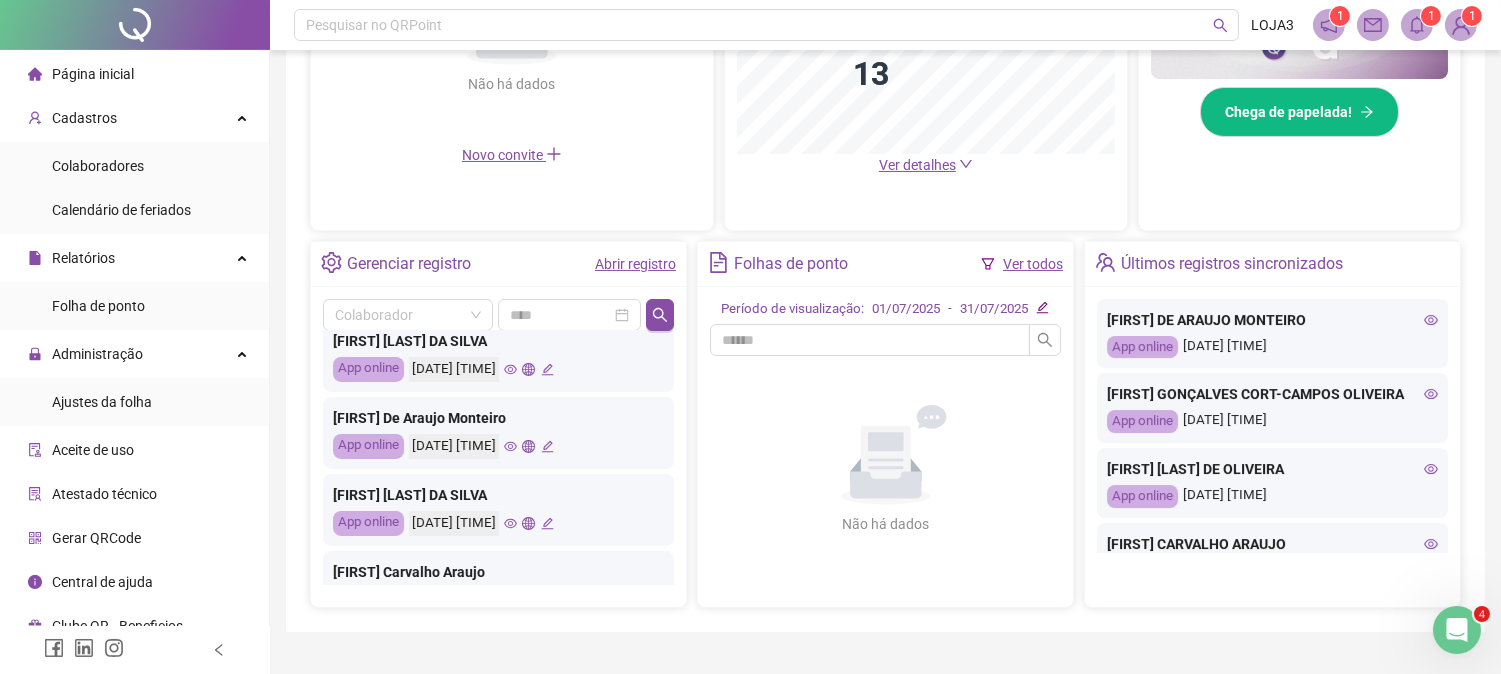 click 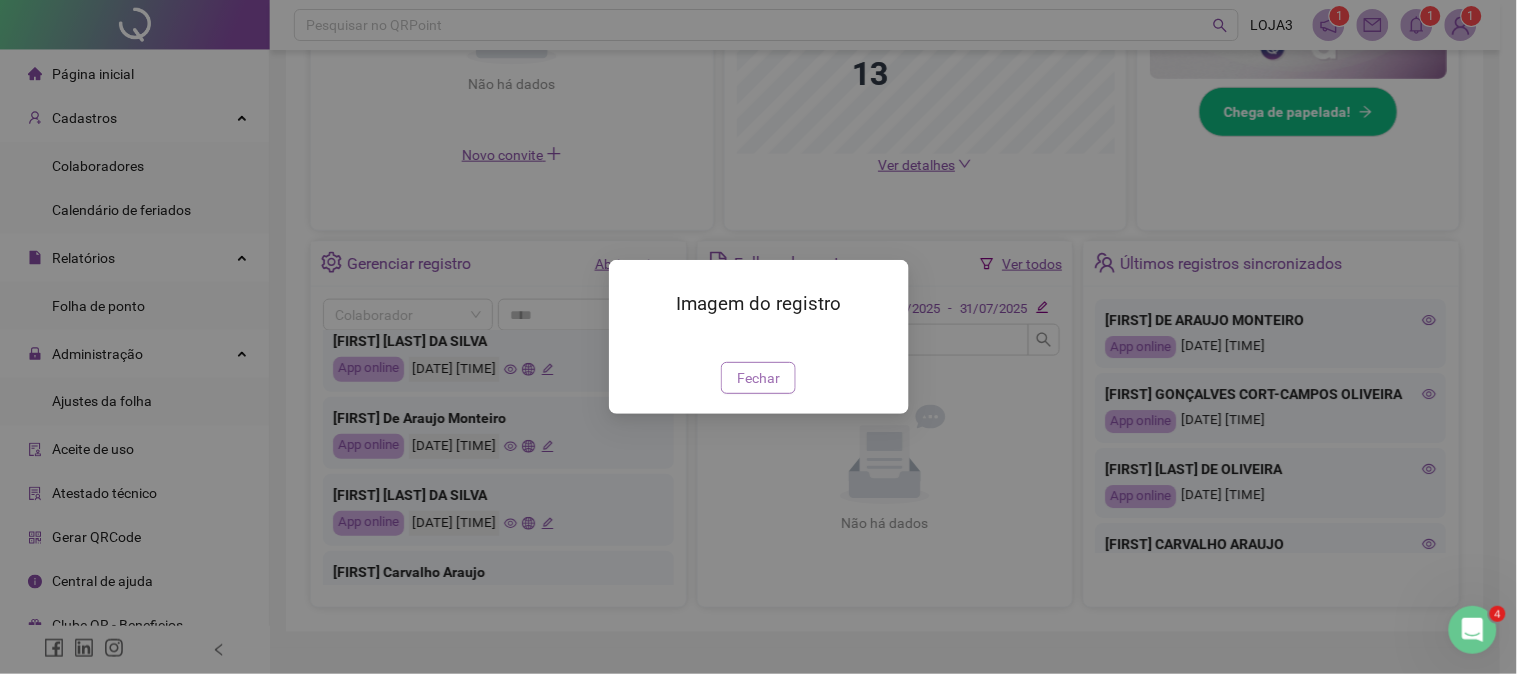 click on "Fechar" at bounding box center (758, 378) 